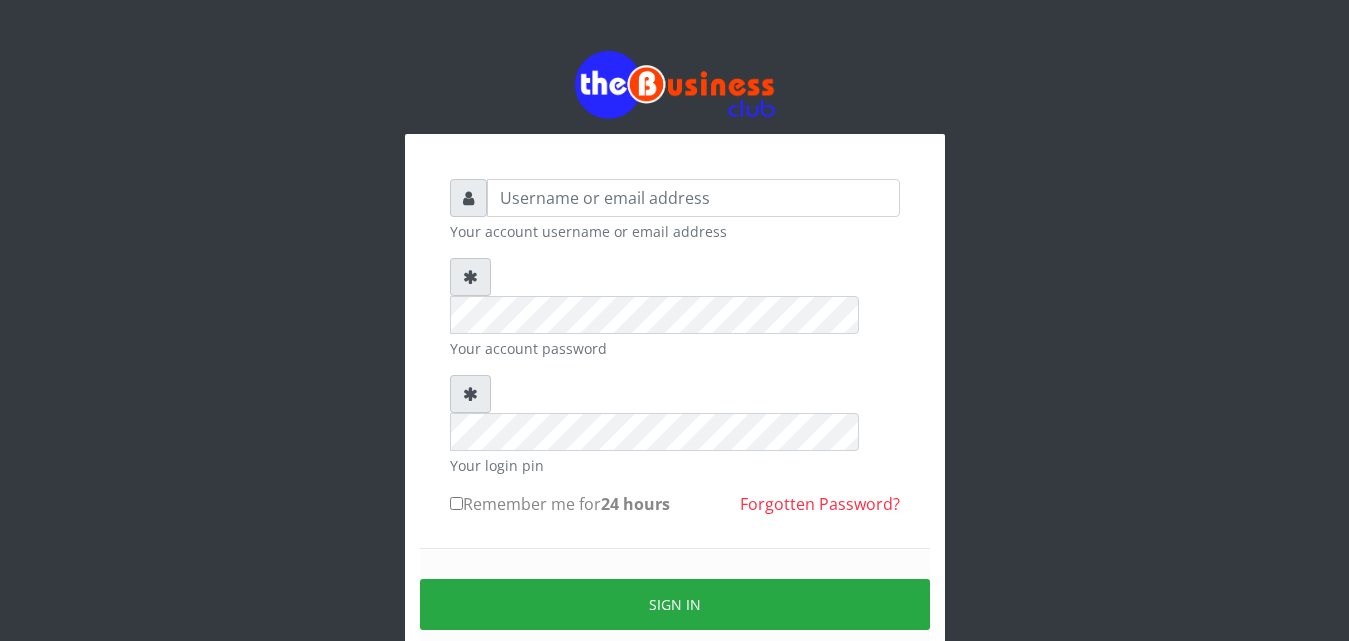 scroll, scrollTop: 0, scrollLeft: 0, axis: both 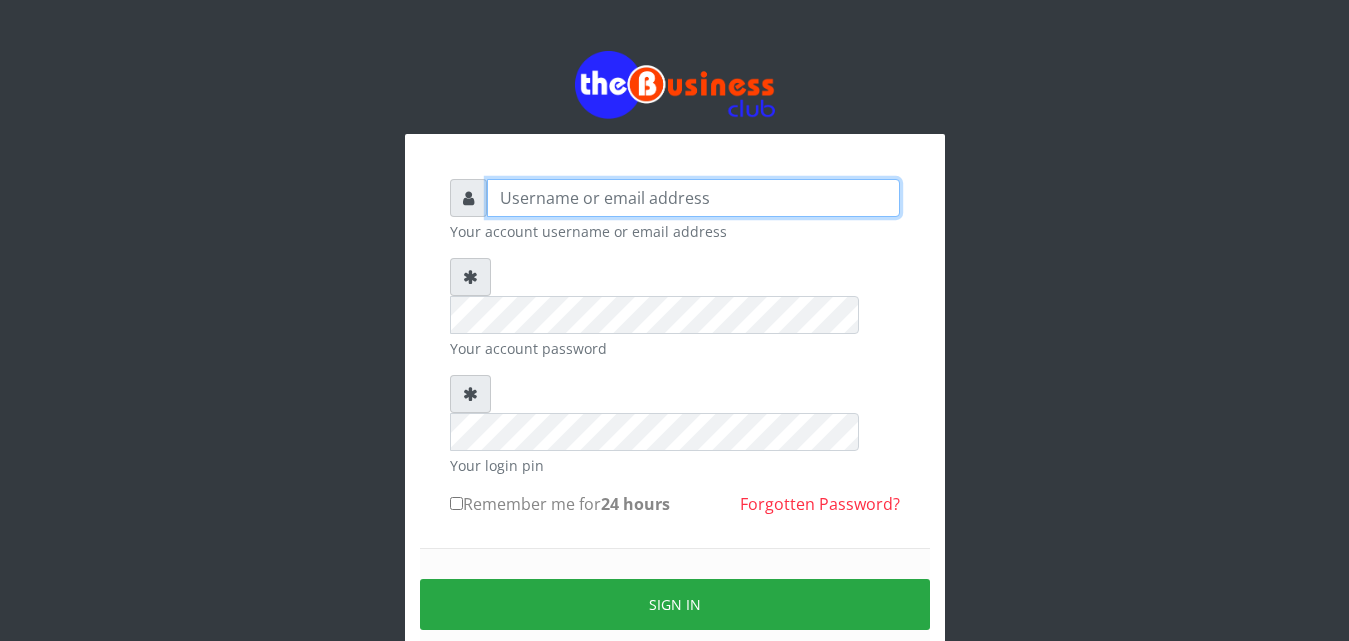 click at bounding box center [693, 198] 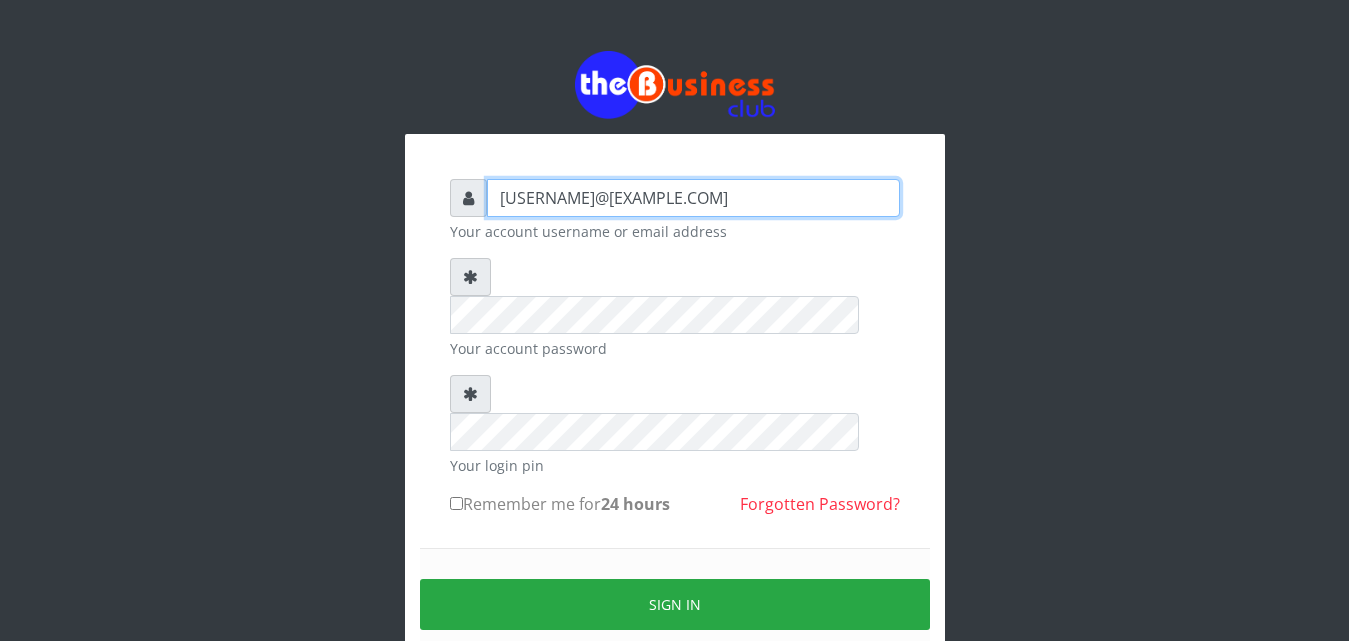 type on "[USERNAME]@[EXAMPLE.COM]" 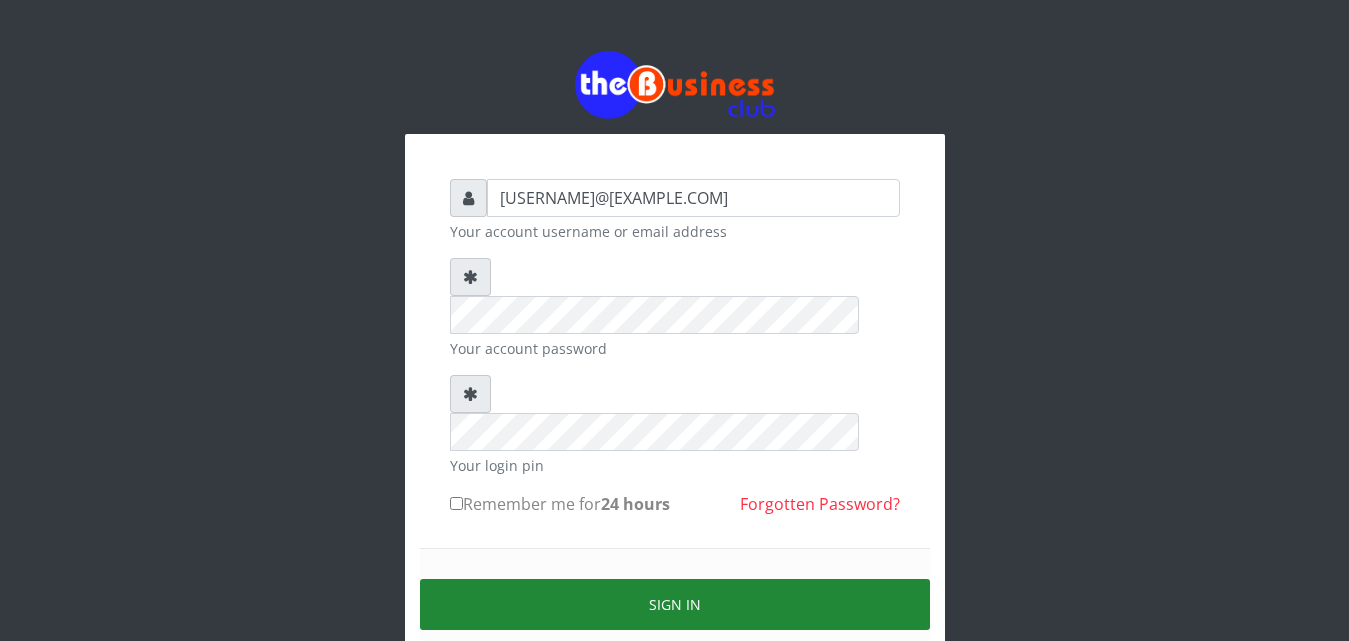 click on "Sign in" at bounding box center (675, 604) 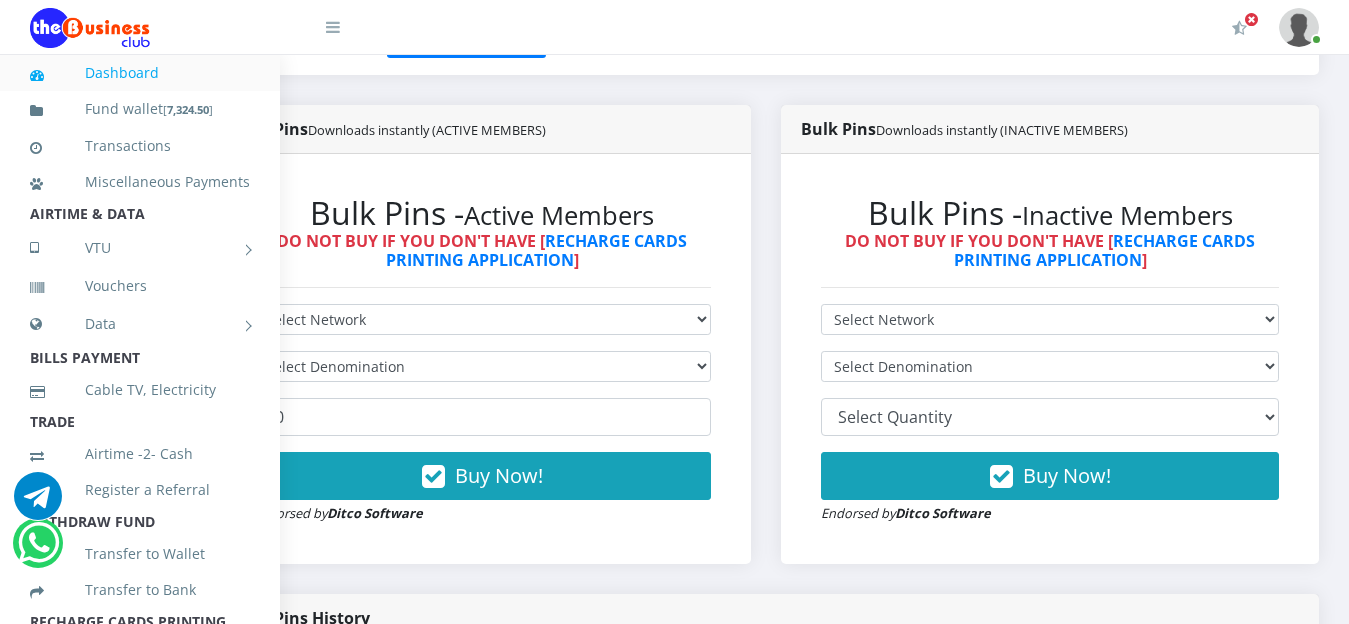 scroll, scrollTop: 0, scrollLeft: 0, axis: both 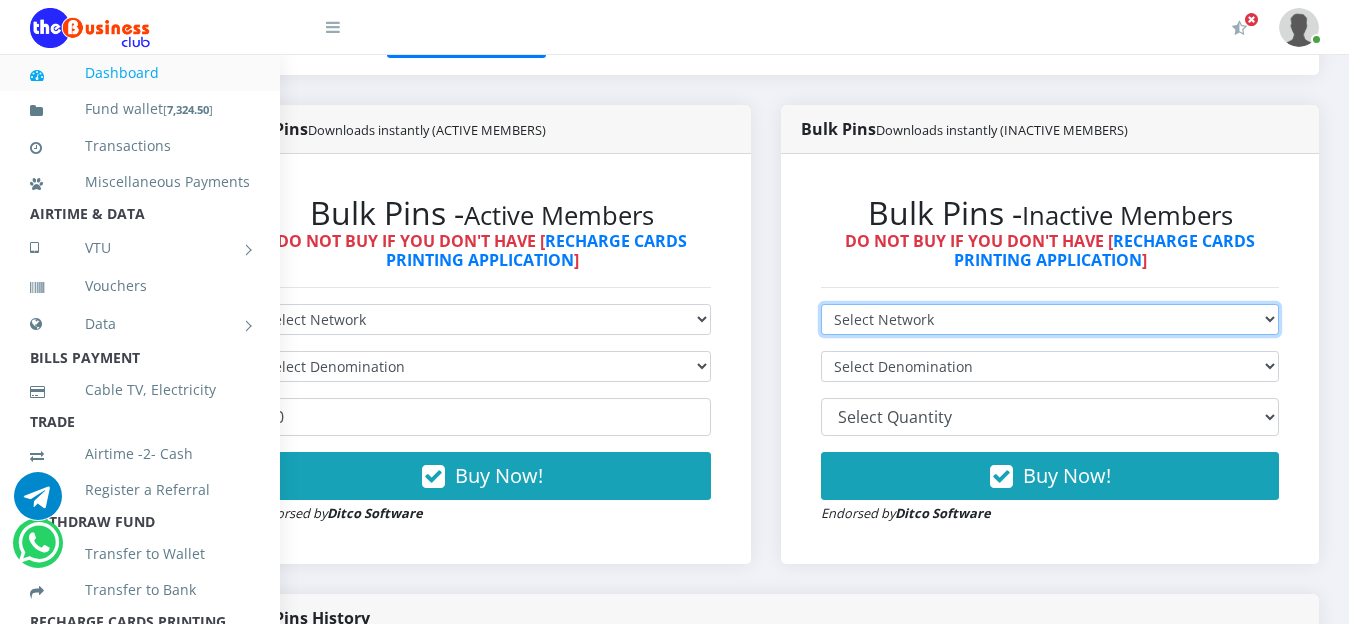 click on "Select Network
MTN
Globacom
9Mobile
Airtel" at bounding box center [1050, 319] 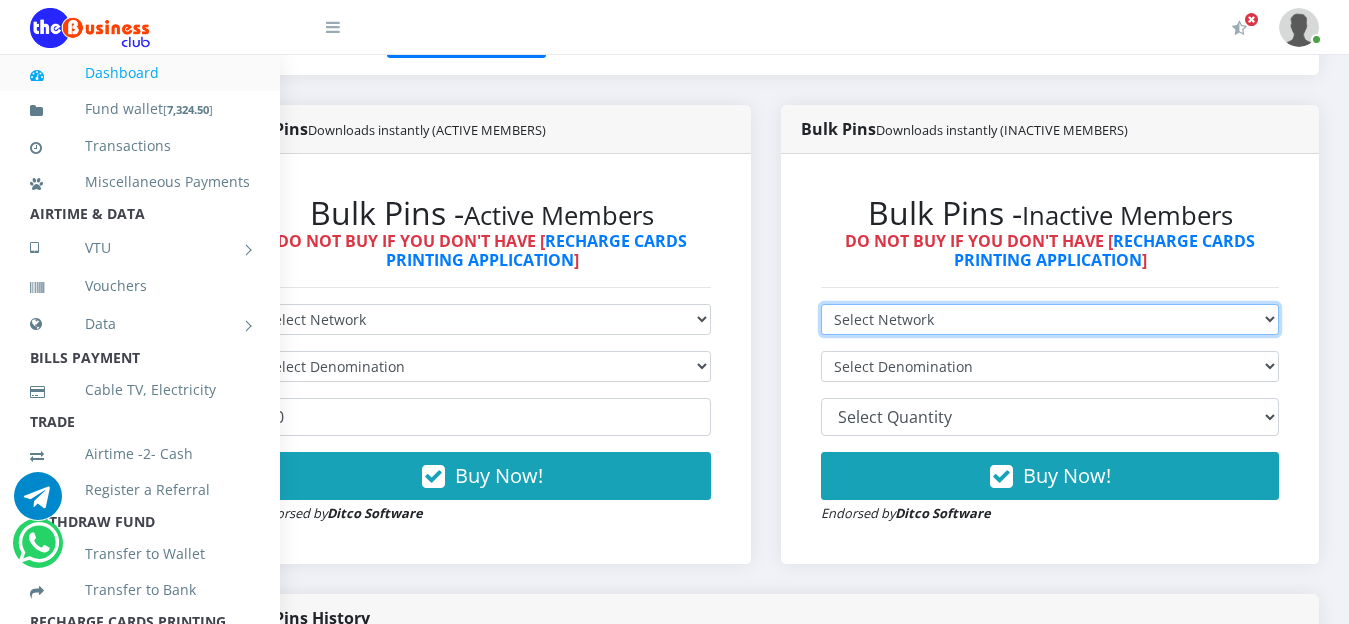 select on "MTN" 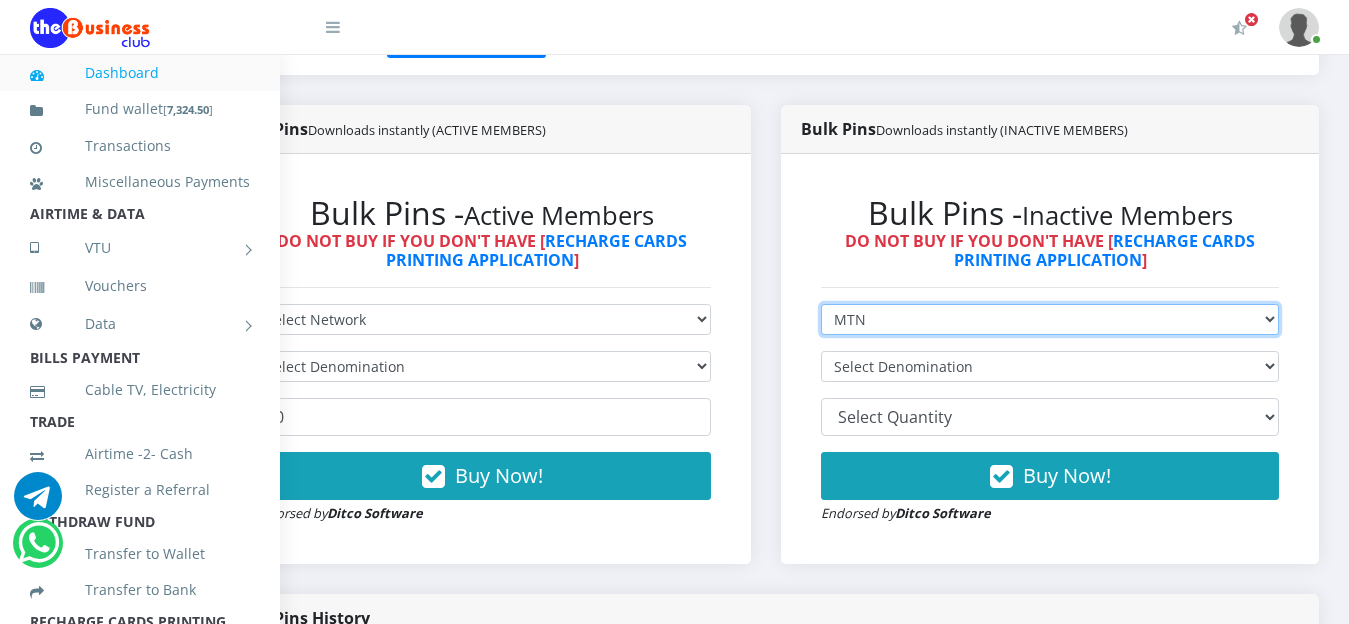 click on "Select Network
MTN
Globacom
9Mobile
Airtel" at bounding box center (1050, 319) 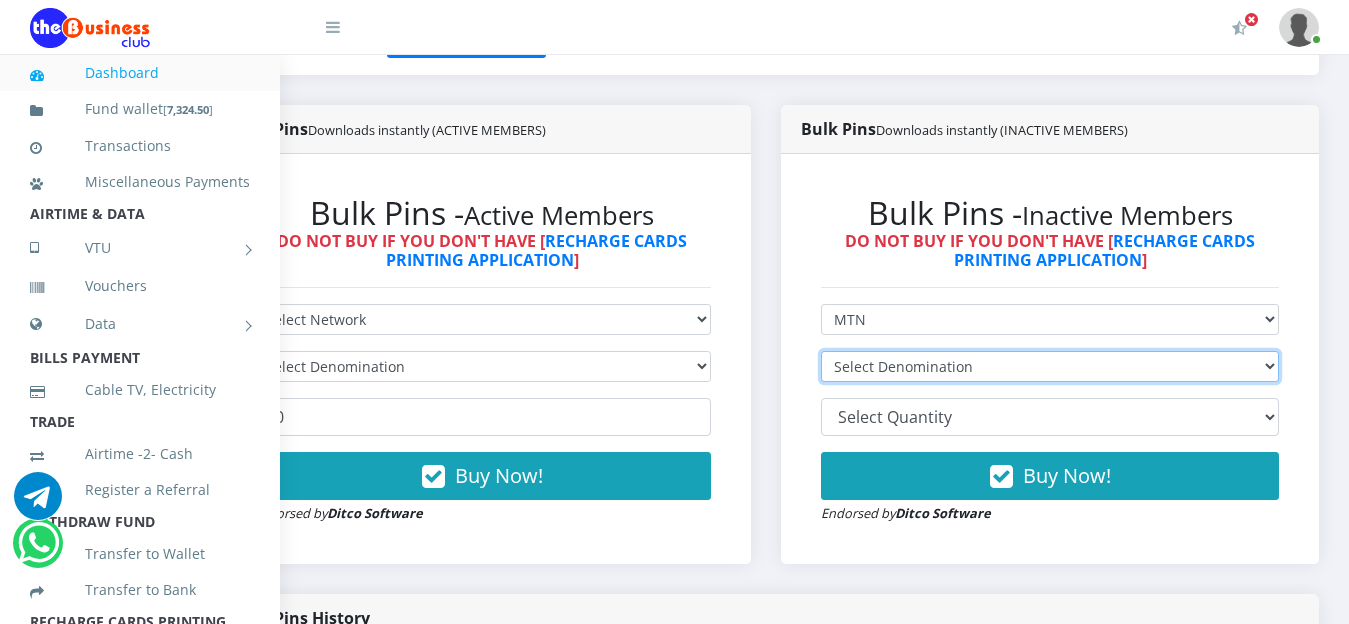 click on "Select Denomination MTN NGN100 - ₦97.30 MTN NGN200 - ₦194.60 MTN NGN400 - ₦389.20 MTN NGN500 - ₦486.50 MTN NGN1000 - ₦973.00 MTN NGN1500 - ₦1,459.50" at bounding box center (1050, 366) 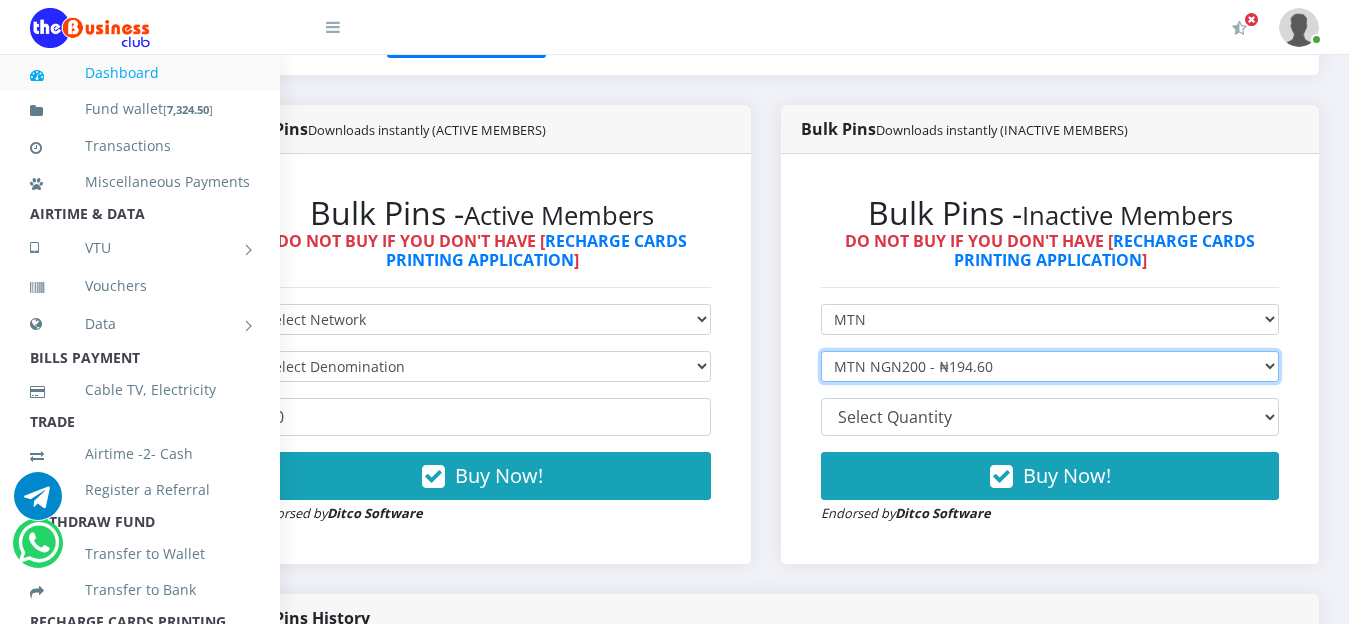 click on "Select Denomination MTN NGN100 - ₦97.30 MTN NGN200 - ₦194.60 MTN NGN400 - ₦389.20 MTN NGN500 - ₦486.50 MTN NGN1000 - ₦973.00 MTN NGN1500 - ₦1,459.50" at bounding box center [1050, 366] 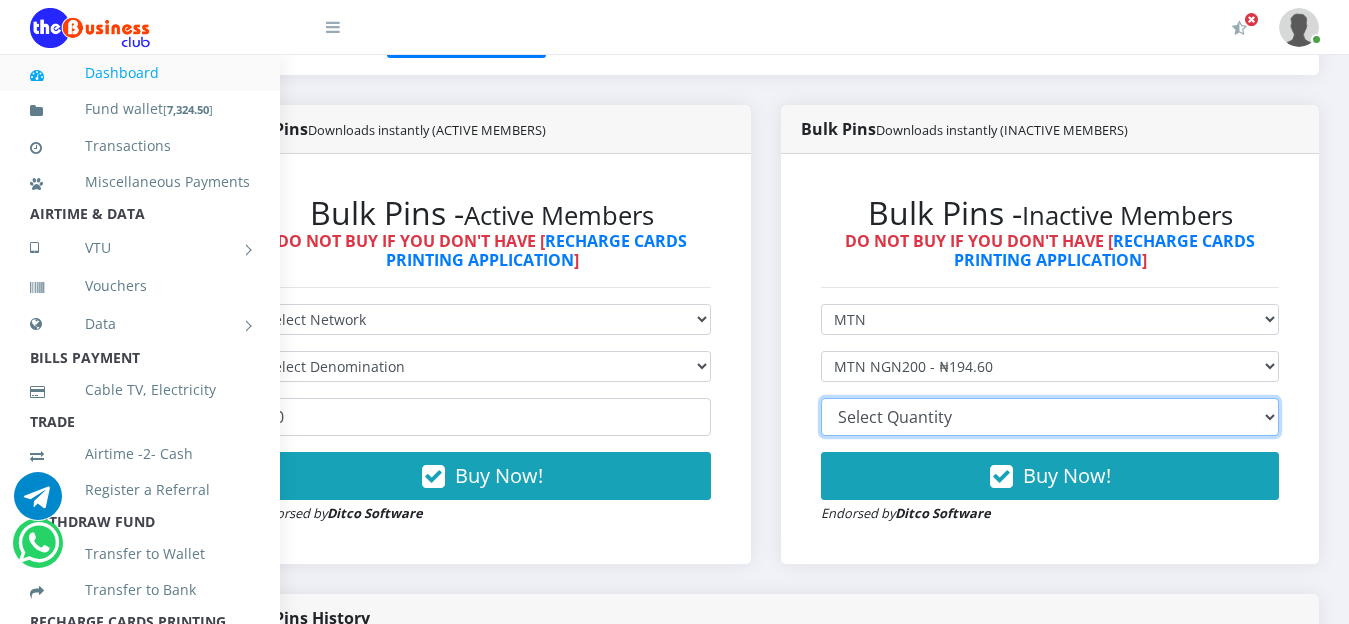 click on "10
20
30
40
44 (Online Printing, Portrait)
60 (Online Printing, Landscape)
70 (Online Printing, Portrait)
72 (Online Printing, Landscape)
85 (Online Printing, Portrait)
100
150
200
300
500" at bounding box center (1050, 417) 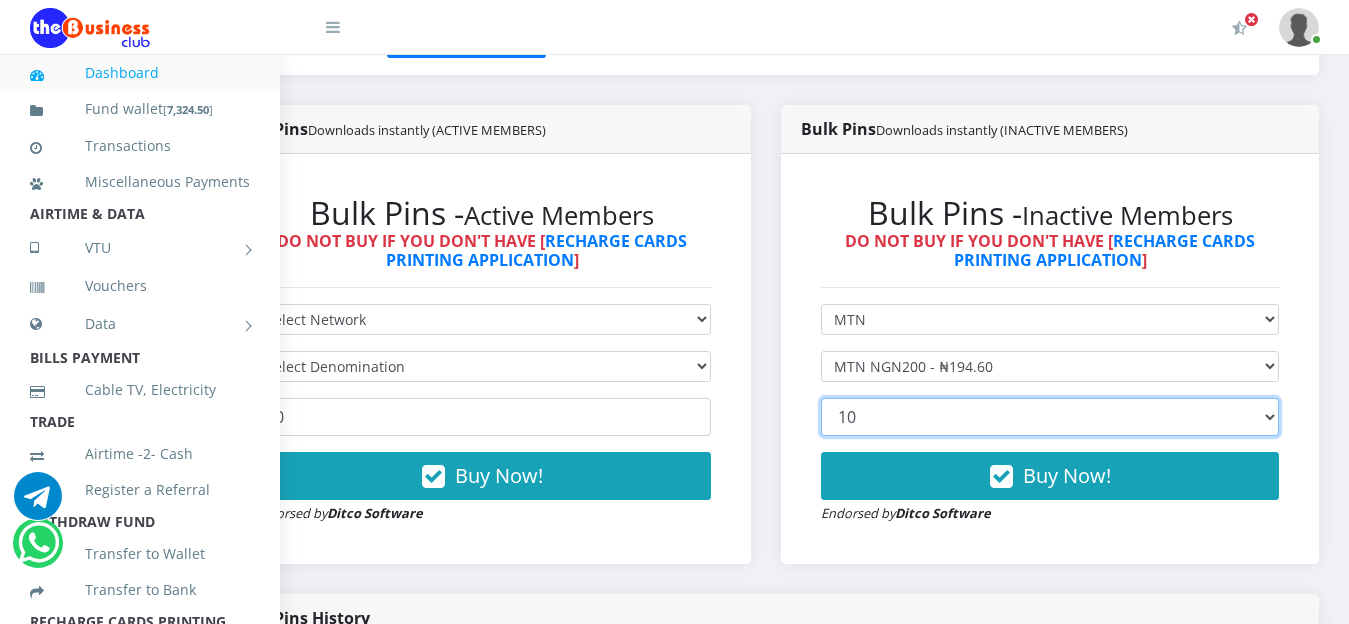 click on "10
20
30
40
44 (Online Printing, Portrait)
60 (Online Printing, Landscape)
70 (Online Printing, Portrait)
72 (Online Printing, Landscape)
85 (Online Printing, Portrait)
100
150
200
300
500" at bounding box center [1050, 417] 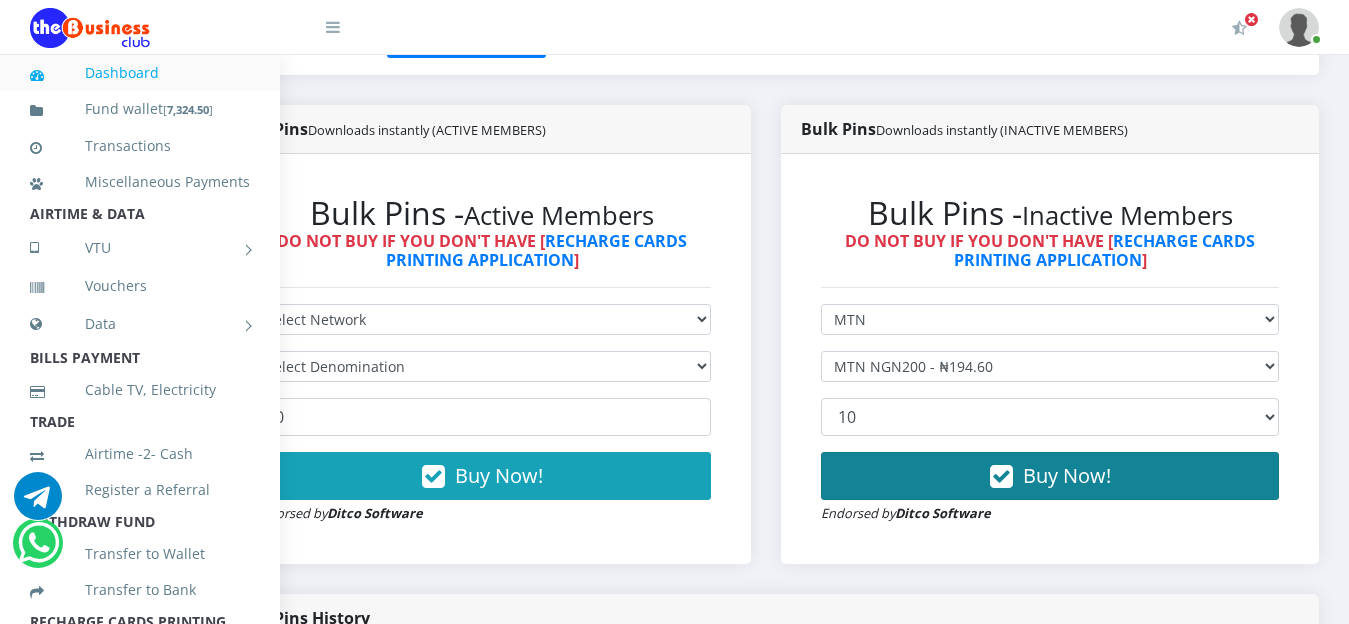 click on "Buy Now!" at bounding box center [1067, 475] 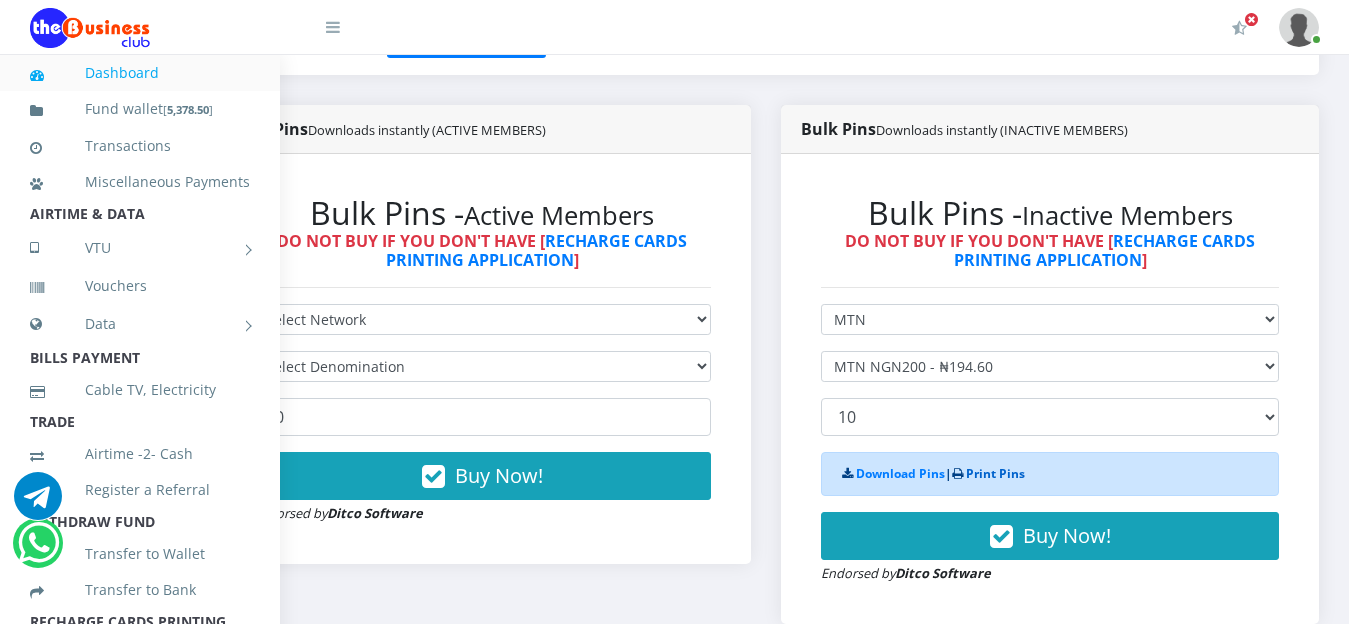 click on "Print Pins" at bounding box center [995, 473] 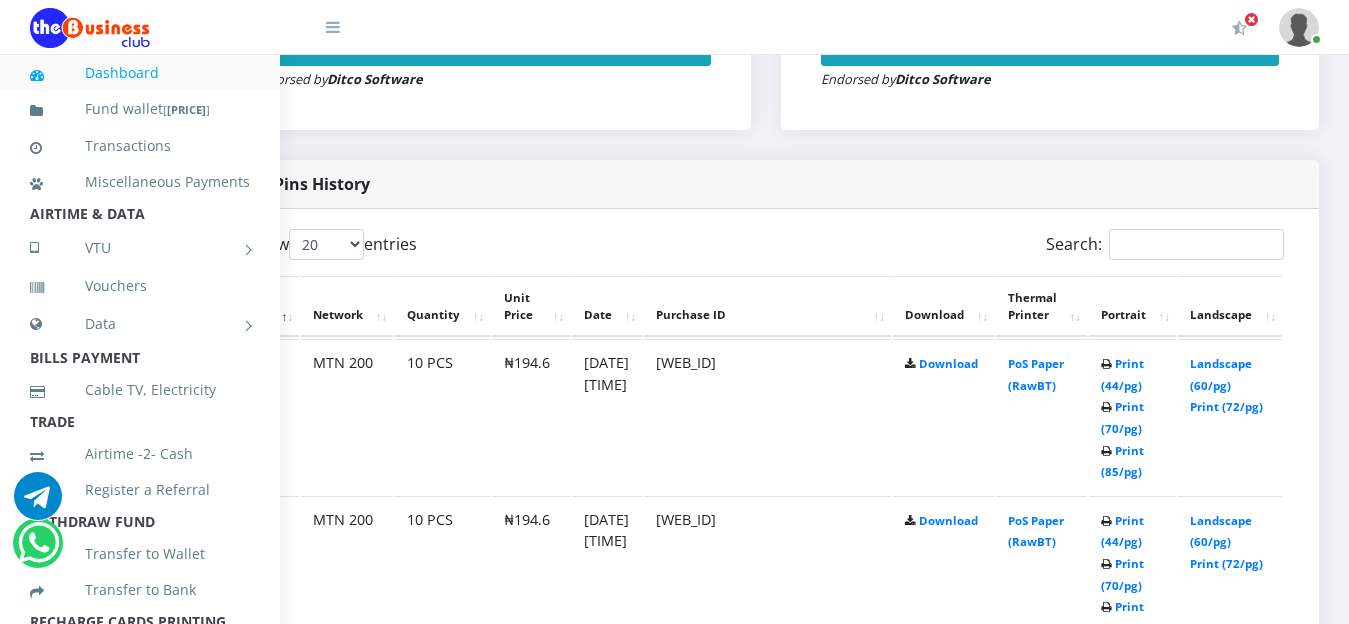 scroll, scrollTop: 911, scrollLeft: 119, axis: both 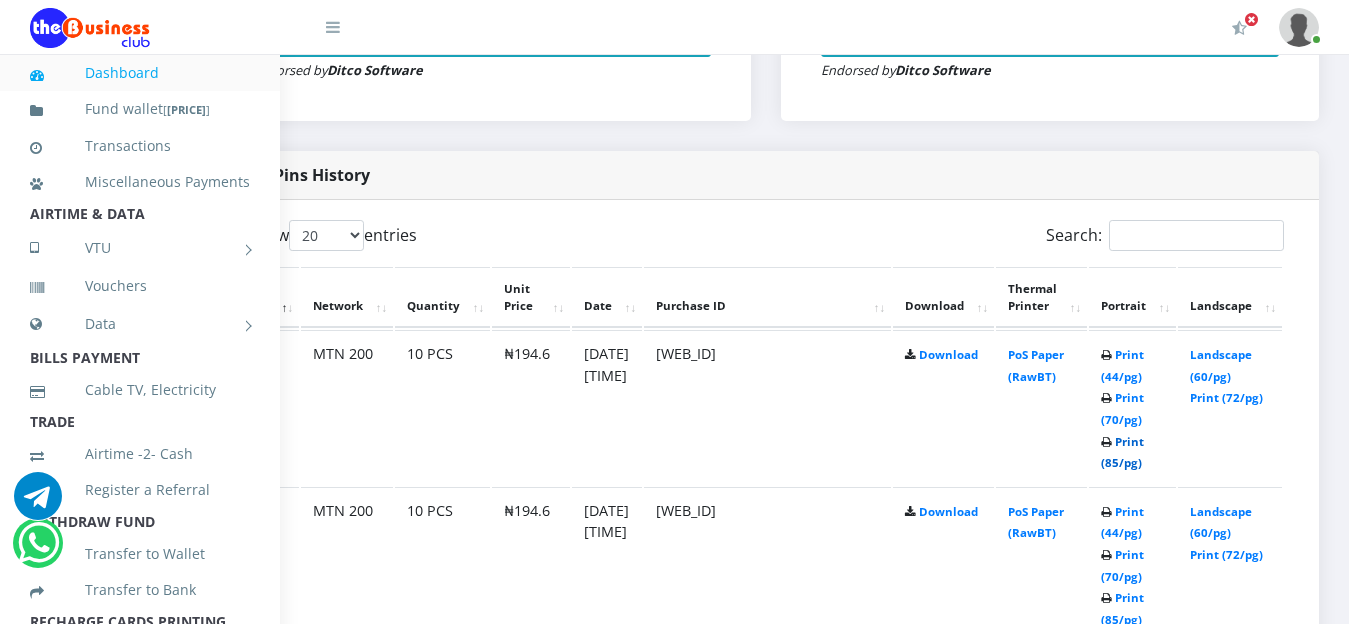 click on "Print (85/pg)" at bounding box center [1122, 452] 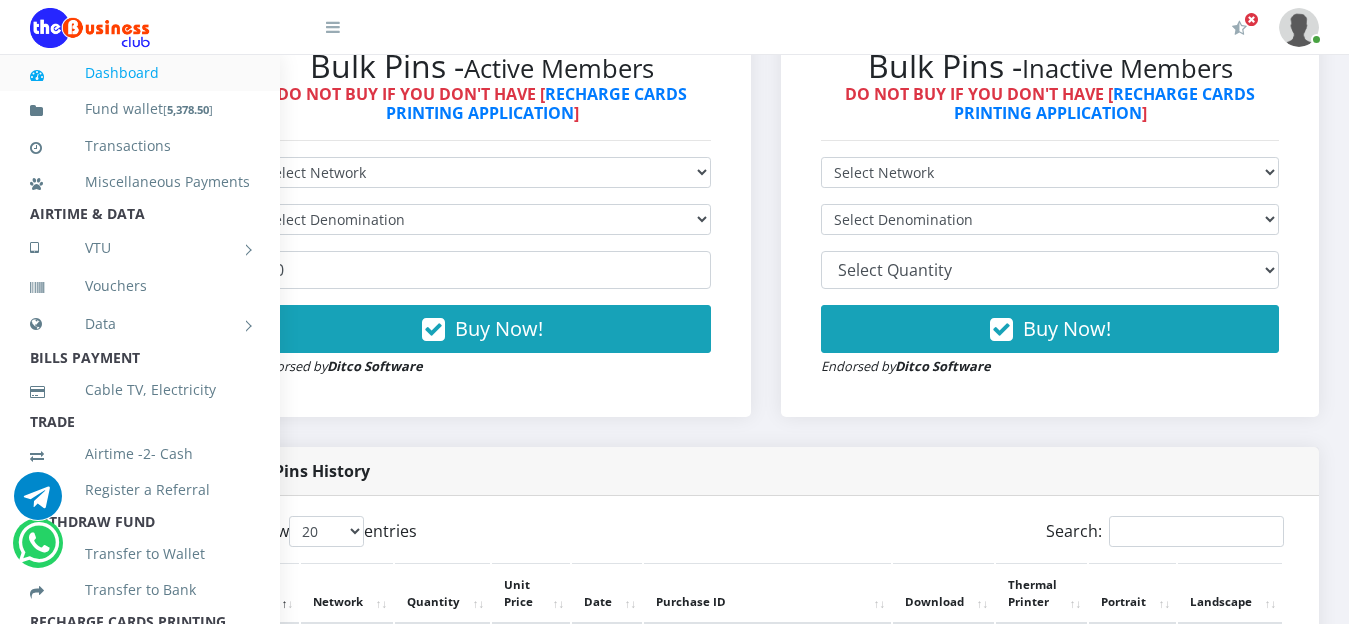 scroll, scrollTop: 606, scrollLeft: 119, axis: both 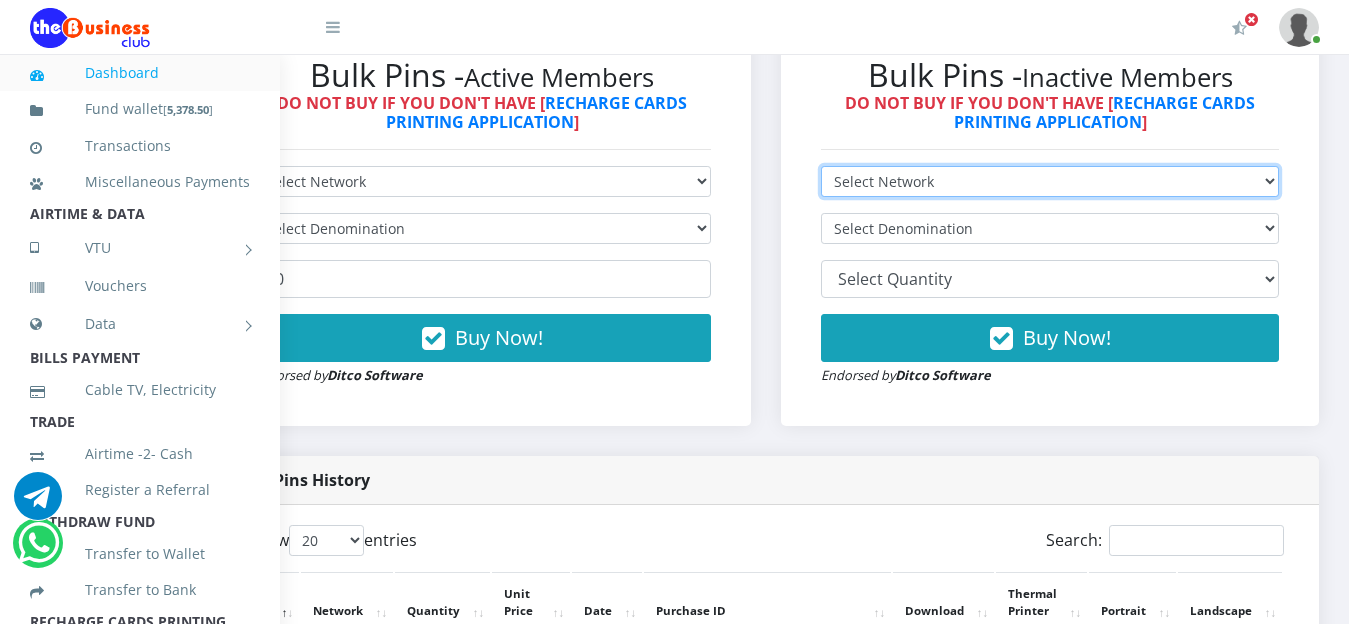 click on "Select Network
MTN
Globacom
9Mobile
Airtel" at bounding box center (1050, 181) 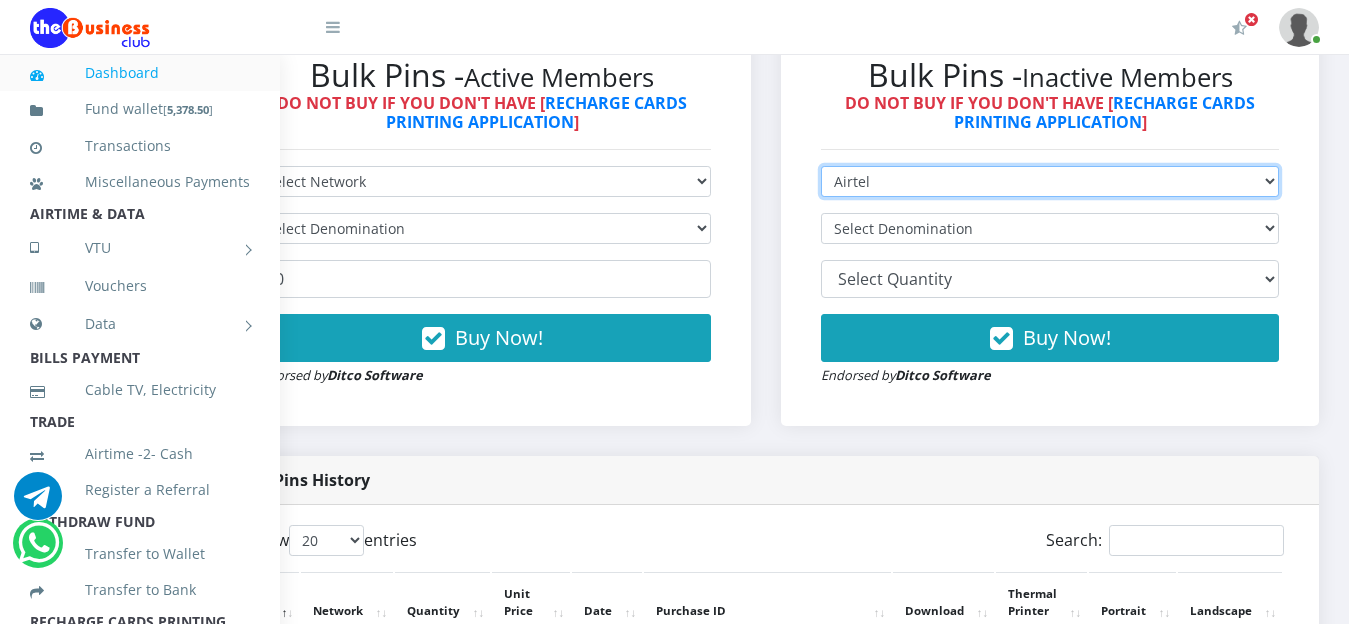 click on "Select Network
MTN
Globacom
9Mobile
Airtel" at bounding box center (1050, 181) 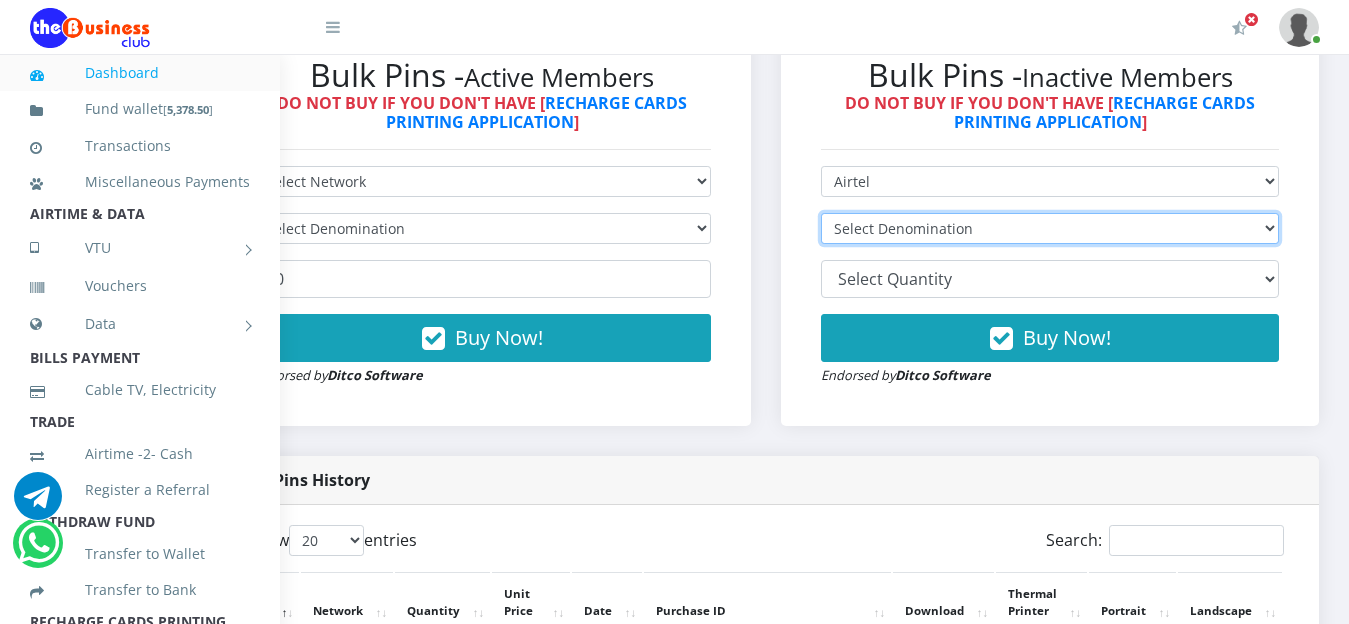 click on "Select Denomination" at bounding box center (1050, 228) 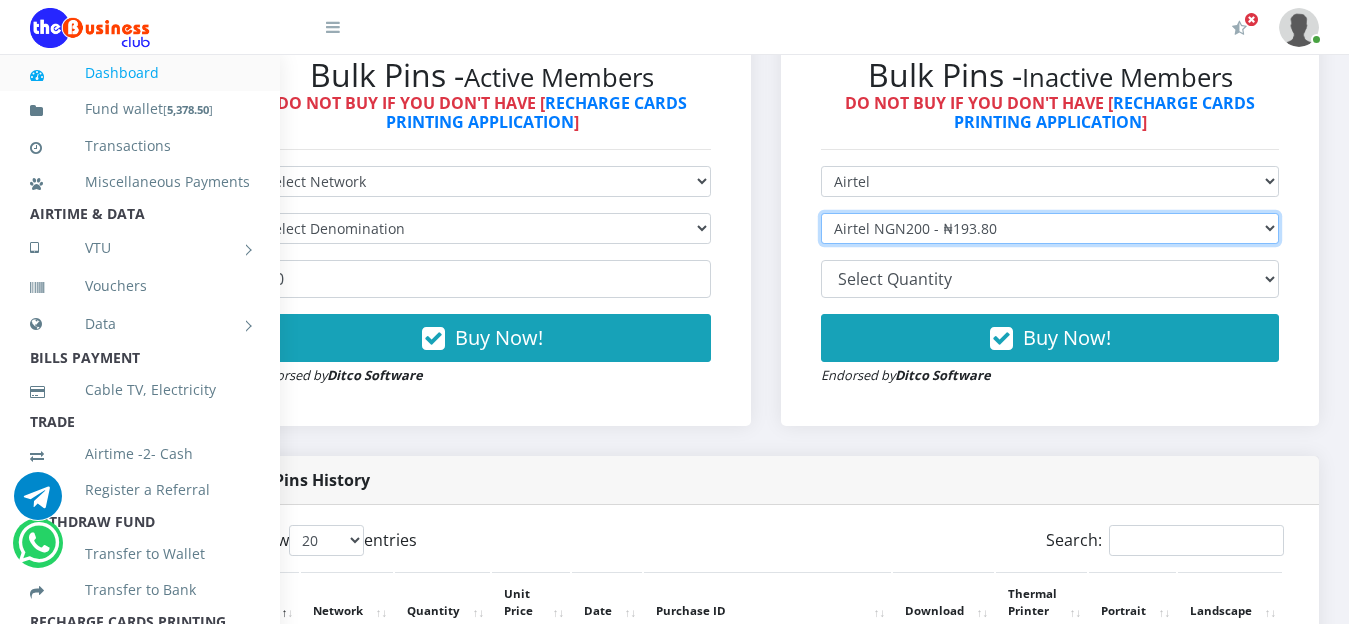 click on "Select Denomination Airtel NGN100 - ₦96.90 Airtel NGN200 - ₦193.80 Airtel NGN500 - ₦484.50 Airtel NGN1000 - ₦969.00" at bounding box center (1050, 228) 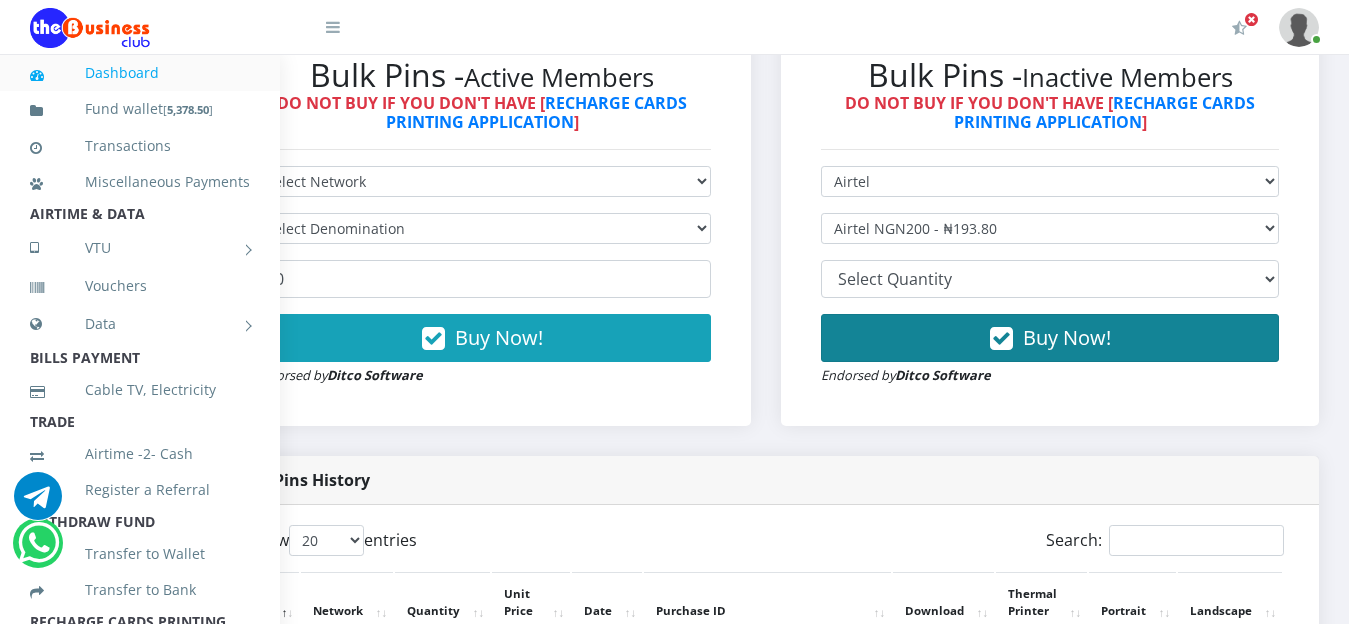 click on "Buy Now!" at bounding box center [1067, 337] 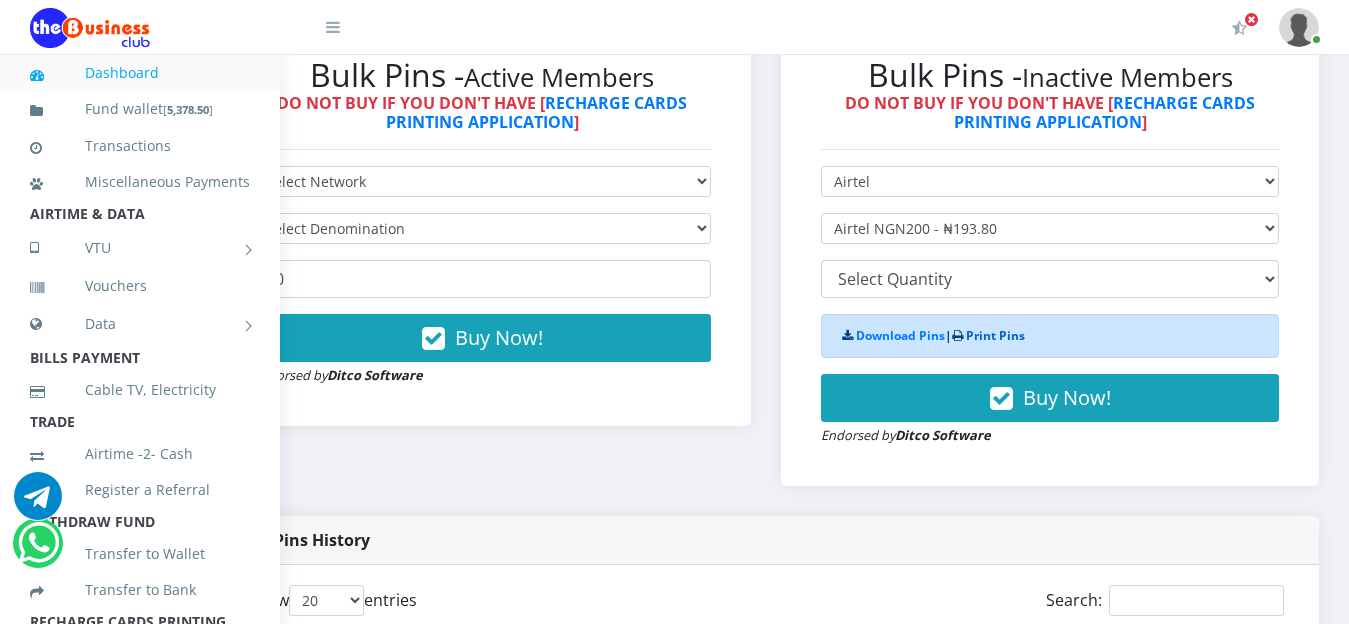 click on "Print Pins" at bounding box center (995, 335) 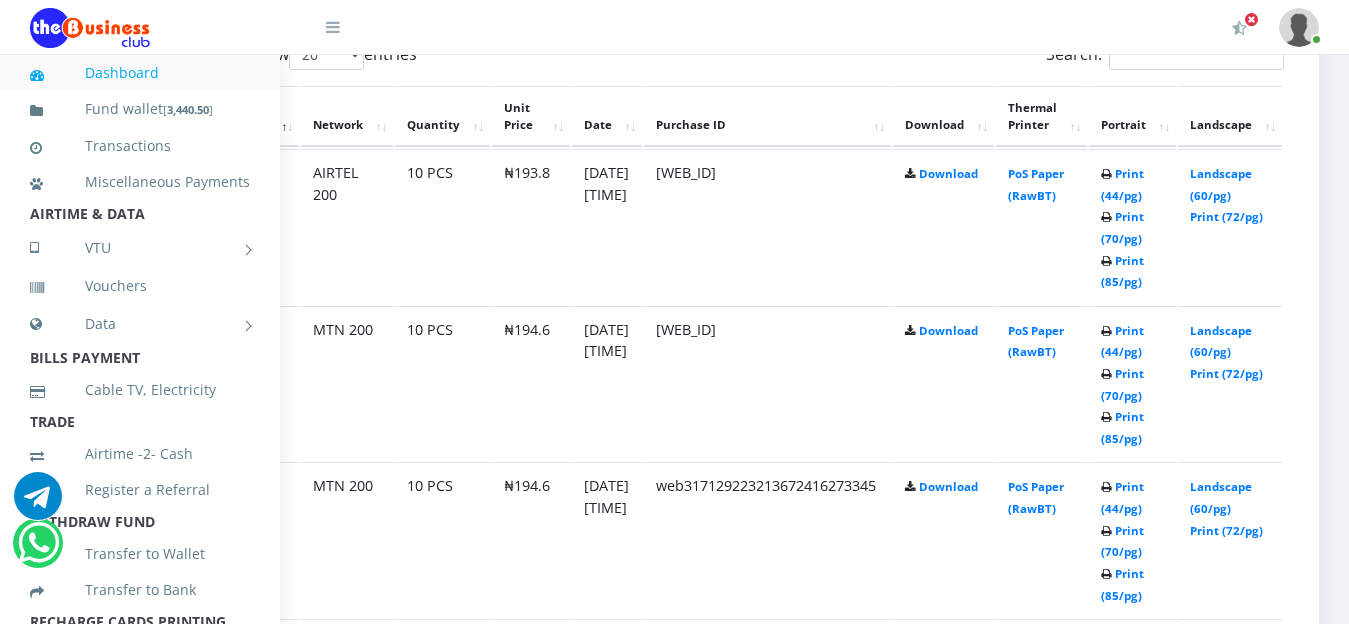 scroll, scrollTop: 0, scrollLeft: 0, axis: both 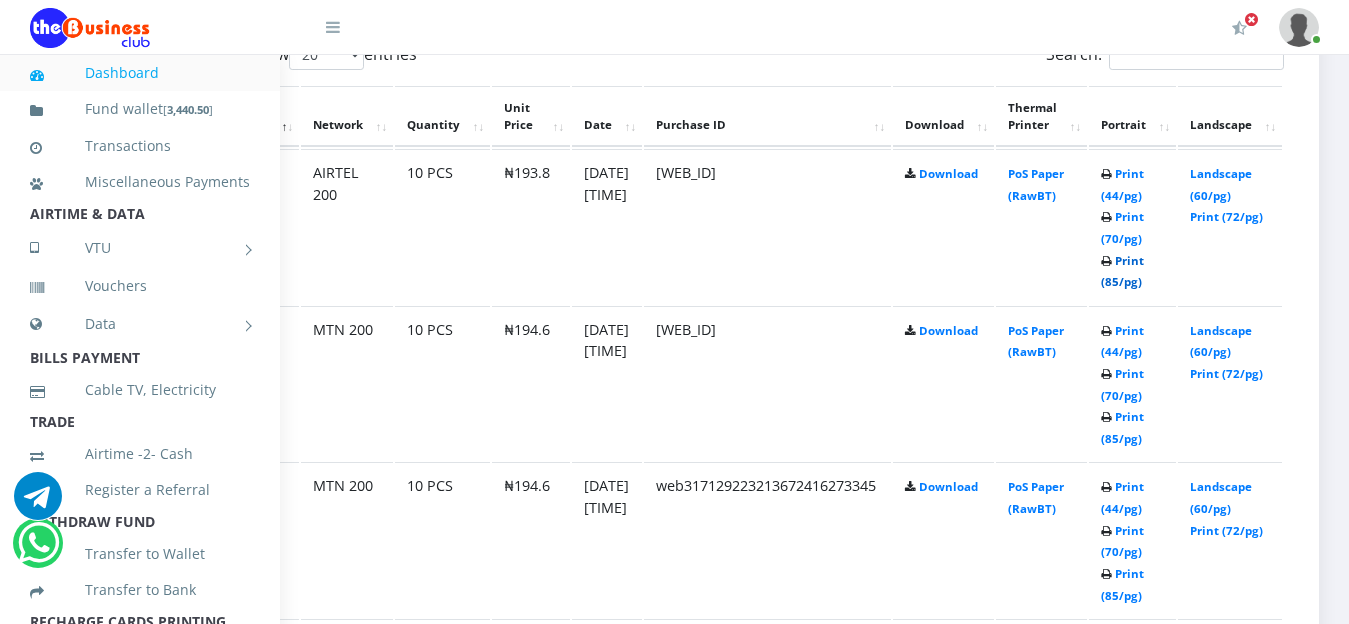 click on "Print (85/pg)" at bounding box center (1122, 271) 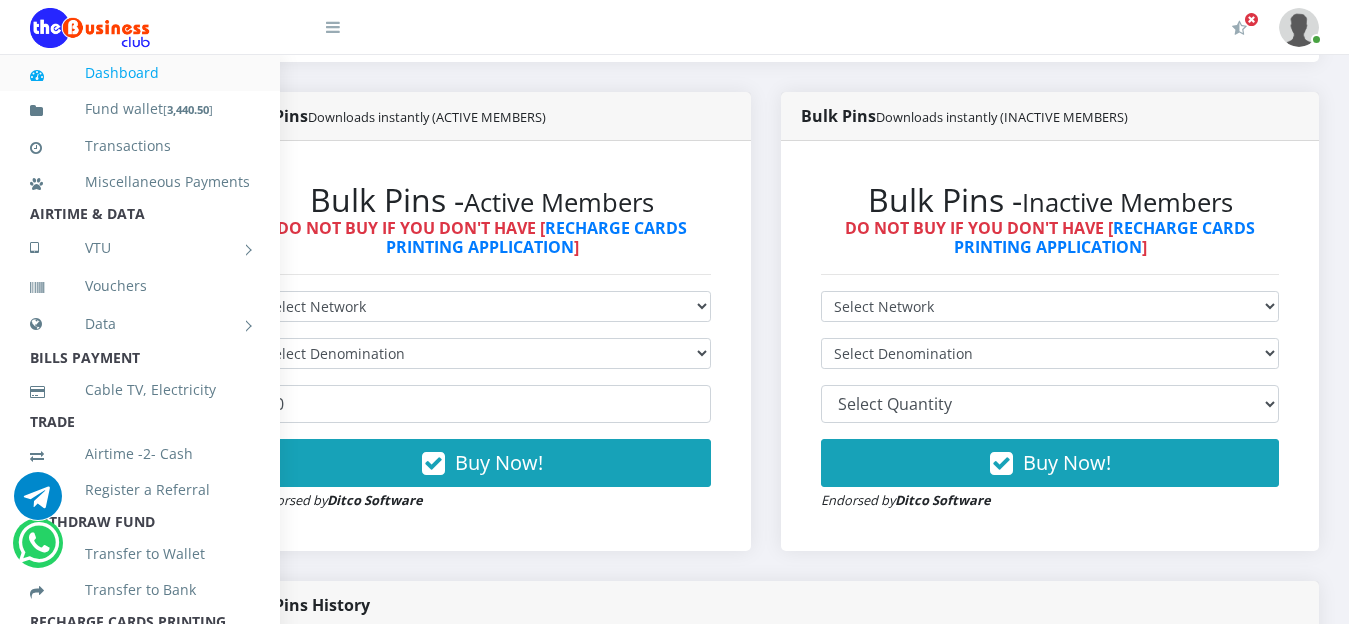 scroll, scrollTop: 456, scrollLeft: 119, axis: both 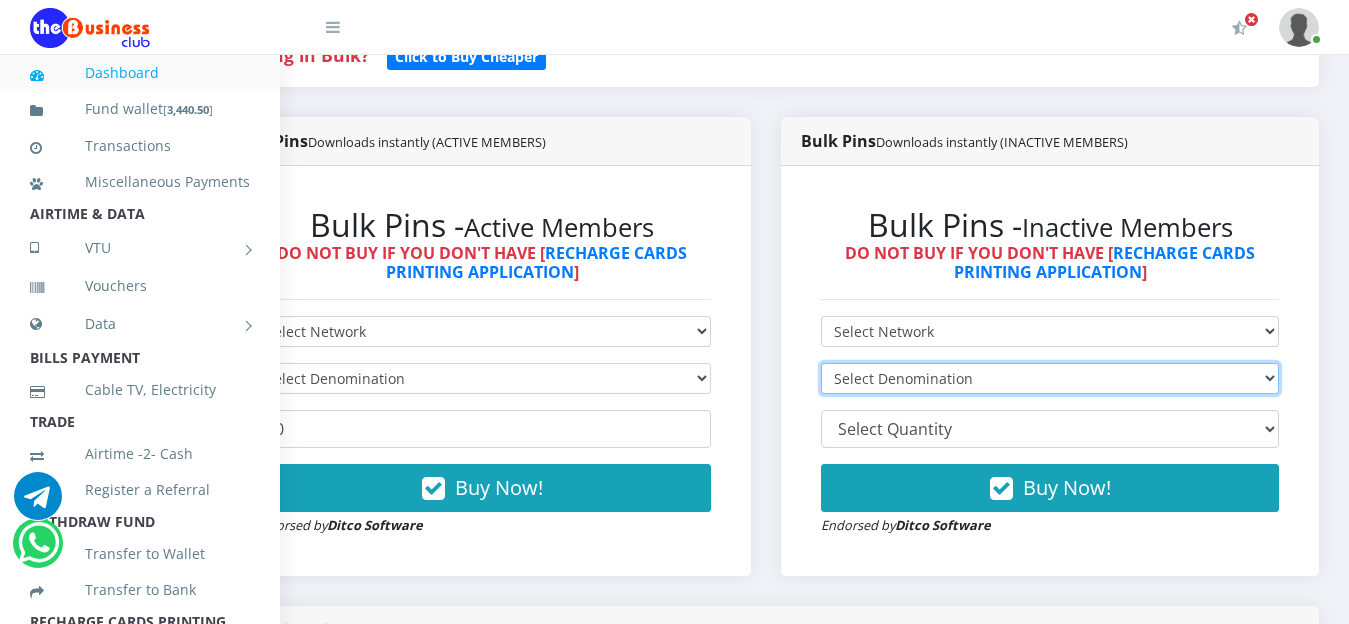 click on "Select Denomination" at bounding box center [1050, 378] 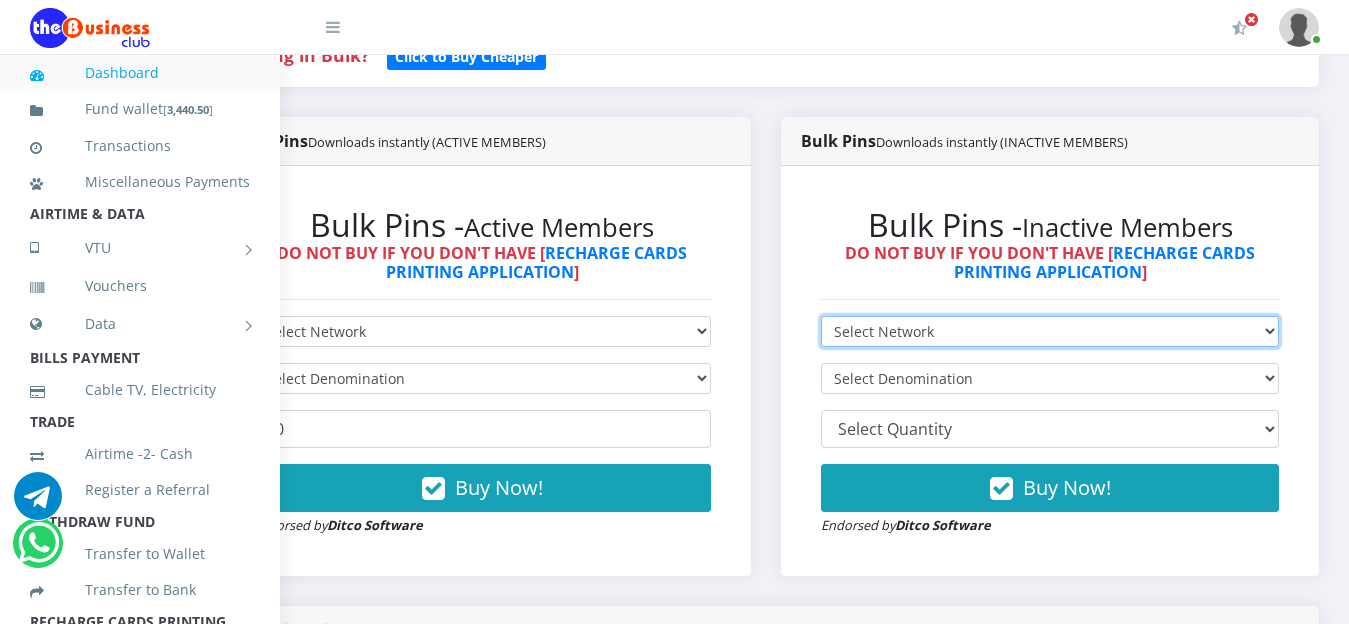click on "Select Network
MTN
Globacom
9Mobile
Airtel" at bounding box center [1050, 331] 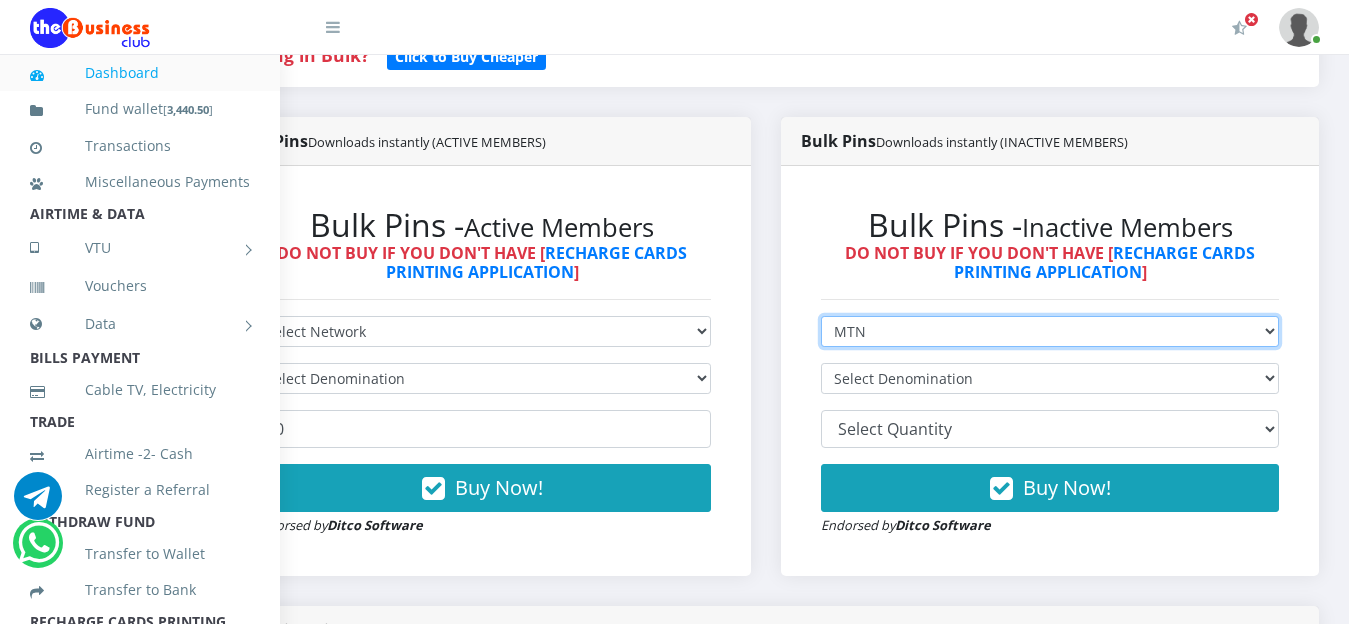 click on "Select Network
MTN
Globacom
9Mobile
Airtel" at bounding box center [1050, 331] 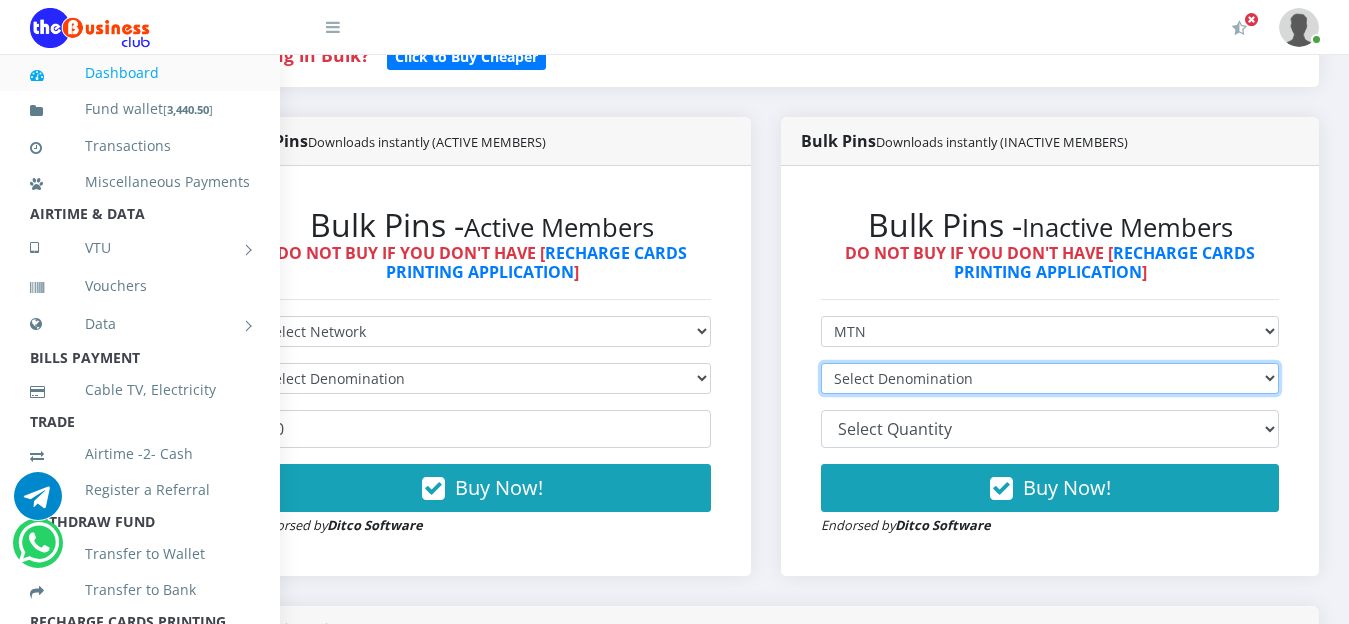 click on "Select Denomination" at bounding box center [1050, 378] 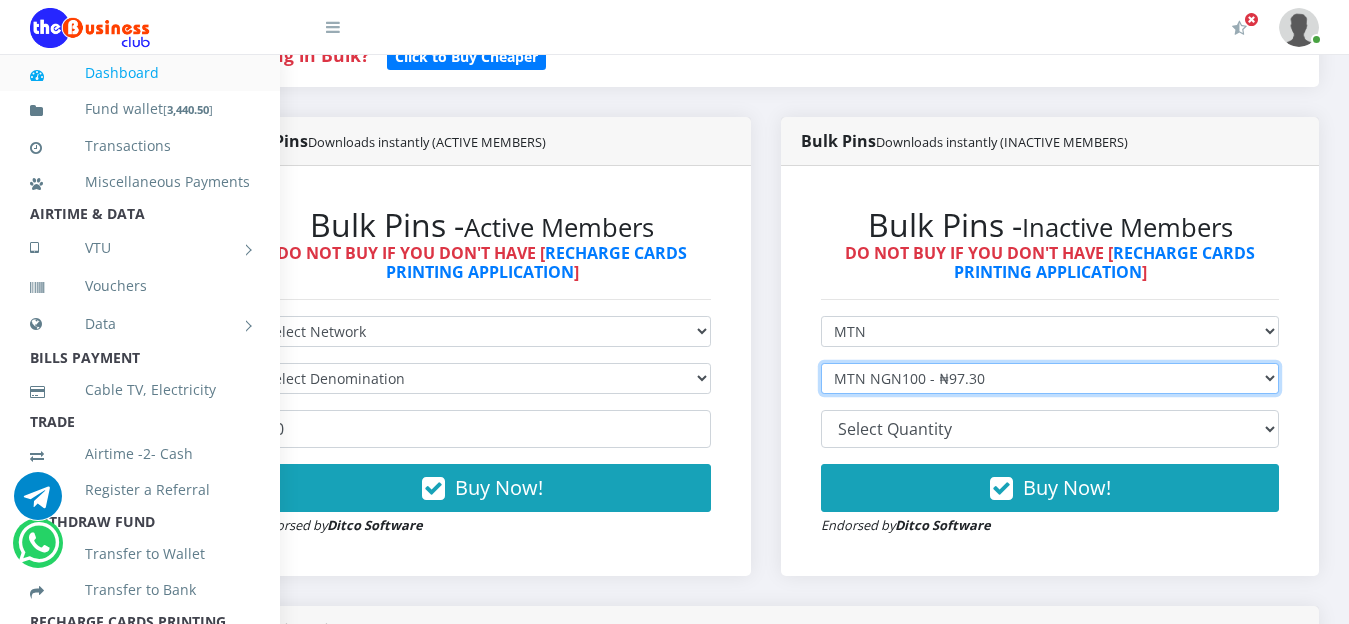 click on "Select Denomination MTN NGN100 - ₦97.30 MTN NGN200 - ₦194.60 MTN NGN400 - ₦389.20 MTN NGN500 - ₦486.50 MTN NGN1000 - ₦973.00 MTN NGN1500 - ₦1,459.50" at bounding box center [1050, 378] 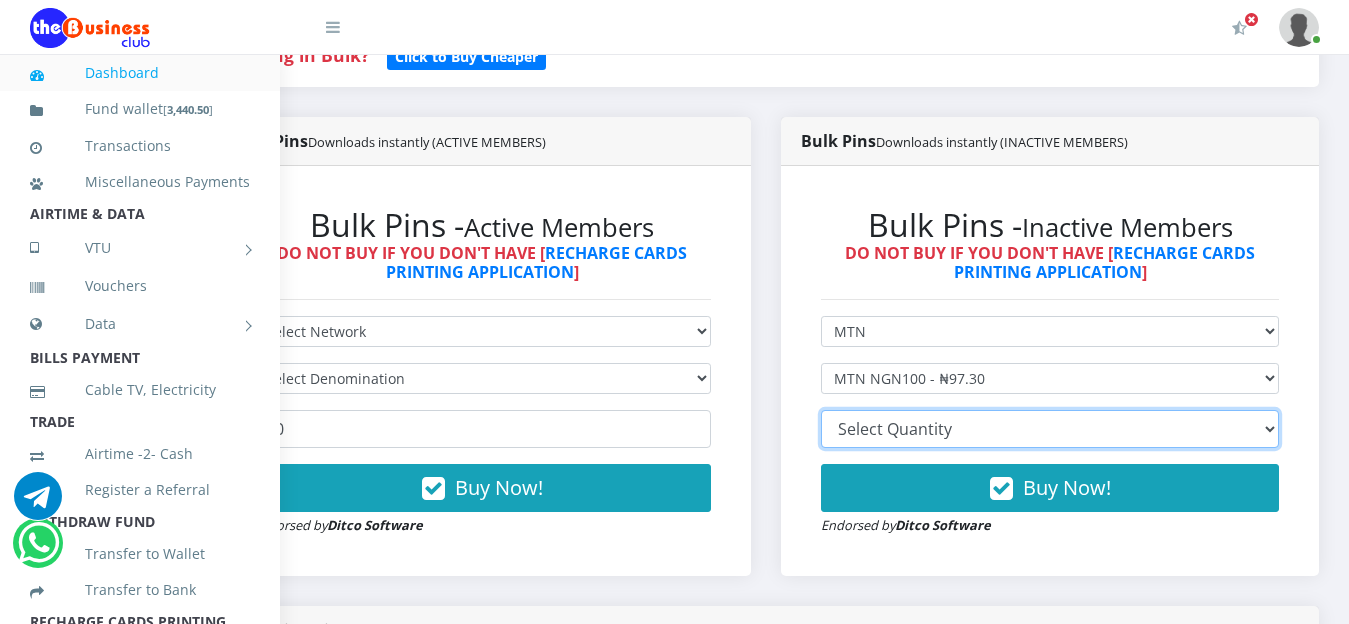 click on "10
20
30
40
44 (Online Printing, Portrait)
60 (Online Printing, Landscape)
70 (Online Printing, Portrait)
72 (Online Printing, Landscape)
85 (Online Printing, Portrait)
100
150
200
300
500" at bounding box center (1050, 429) 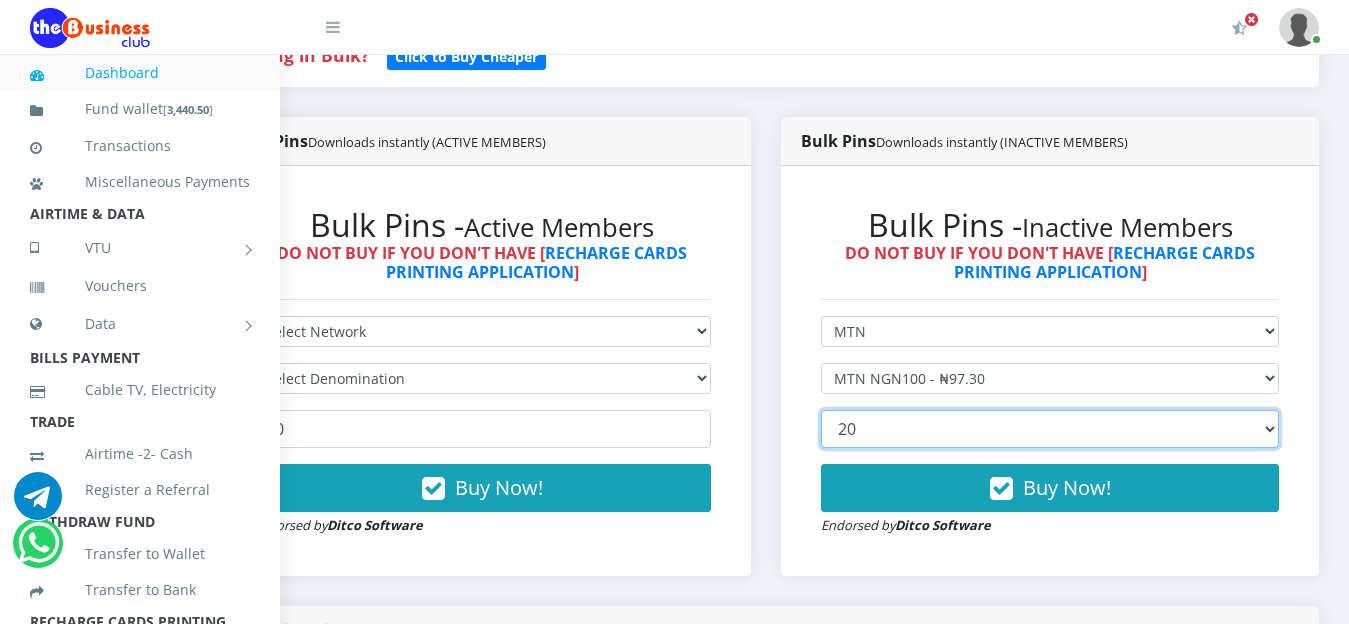 click on "10
20
30
40
44 (Online Printing, Portrait)
60 (Online Printing, Landscape)
70 (Online Printing, Portrait)
72 (Online Printing, Landscape)
85 (Online Printing, Portrait)
100
150
200
300
500" at bounding box center [1050, 429] 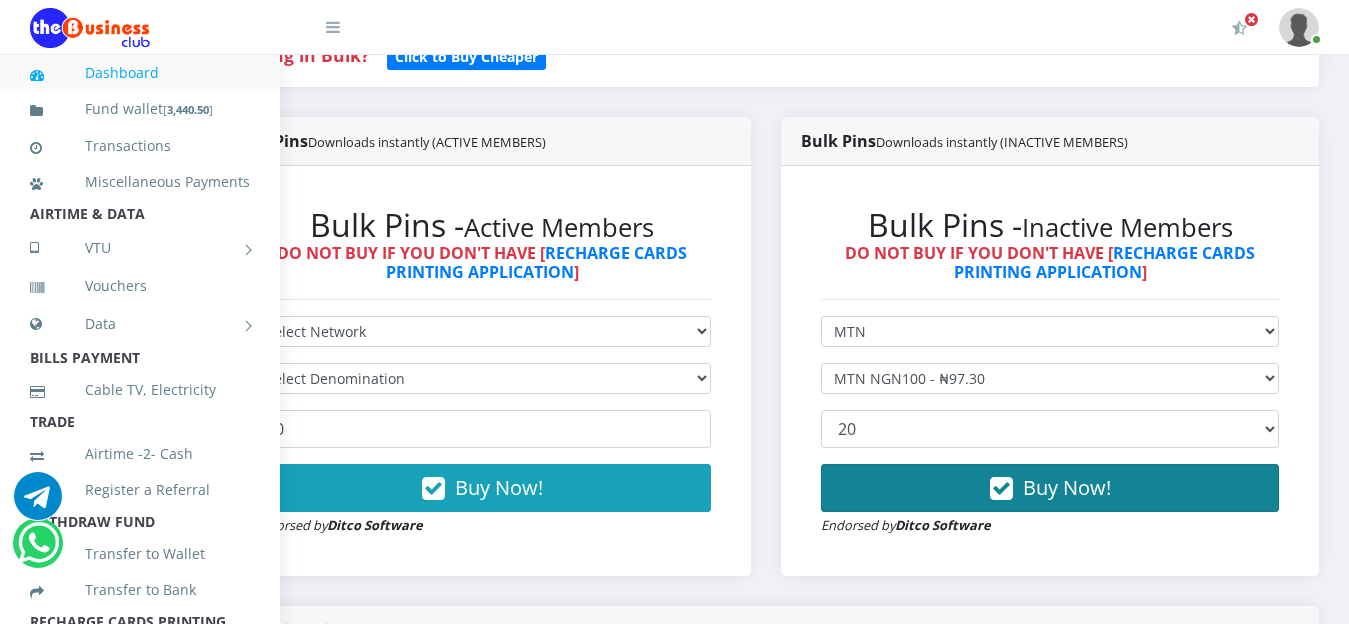 click on "Buy Now!" at bounding box center [1067, 487] 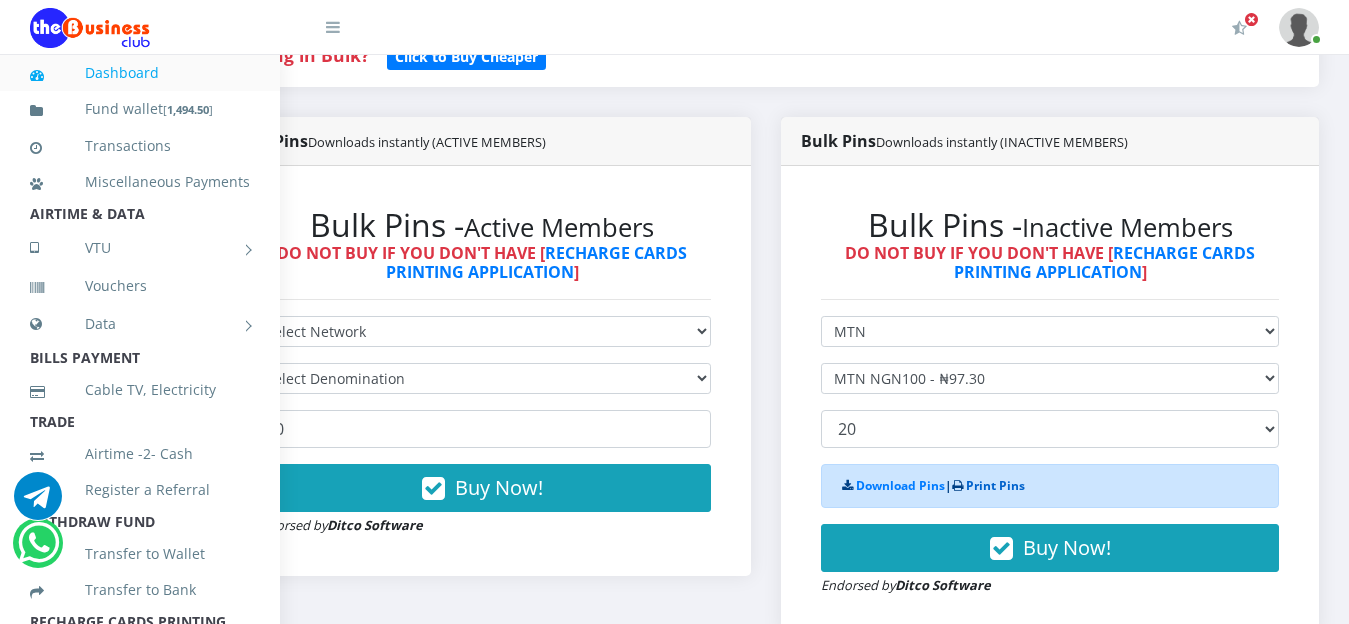 click on "Print Pins" at bounding box center [995, 485] 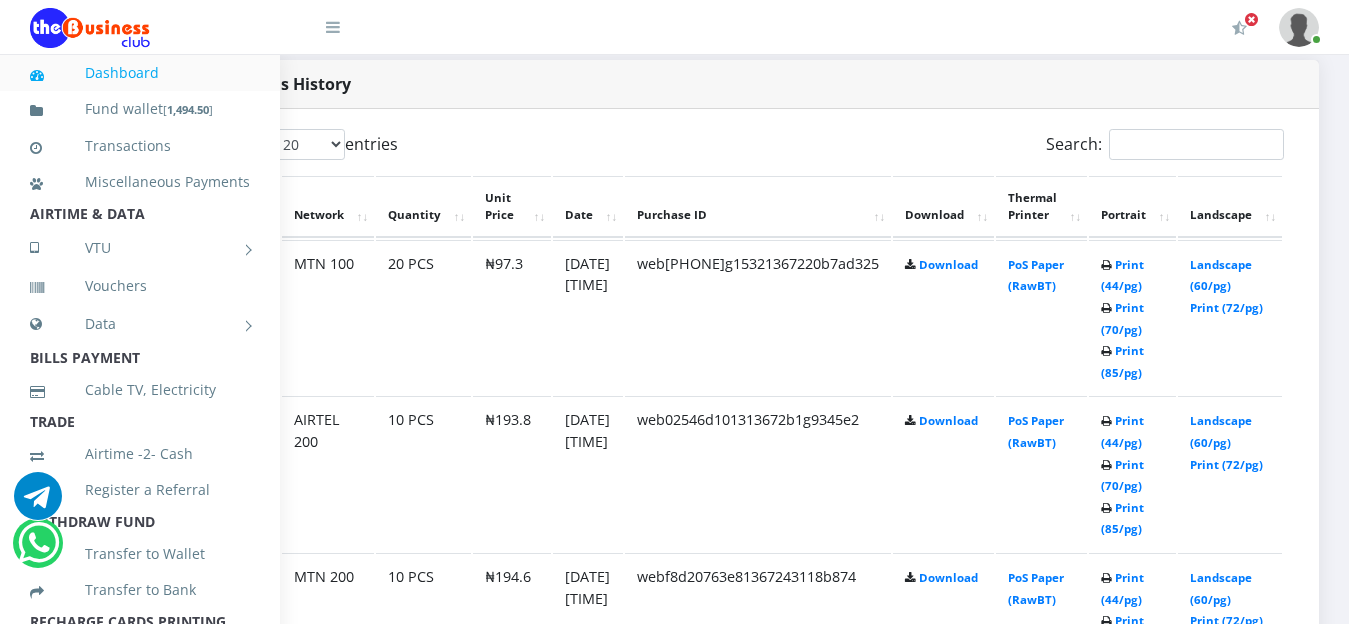 scroll, scrollTop: 1006, scrollLeft: 119, axis: both 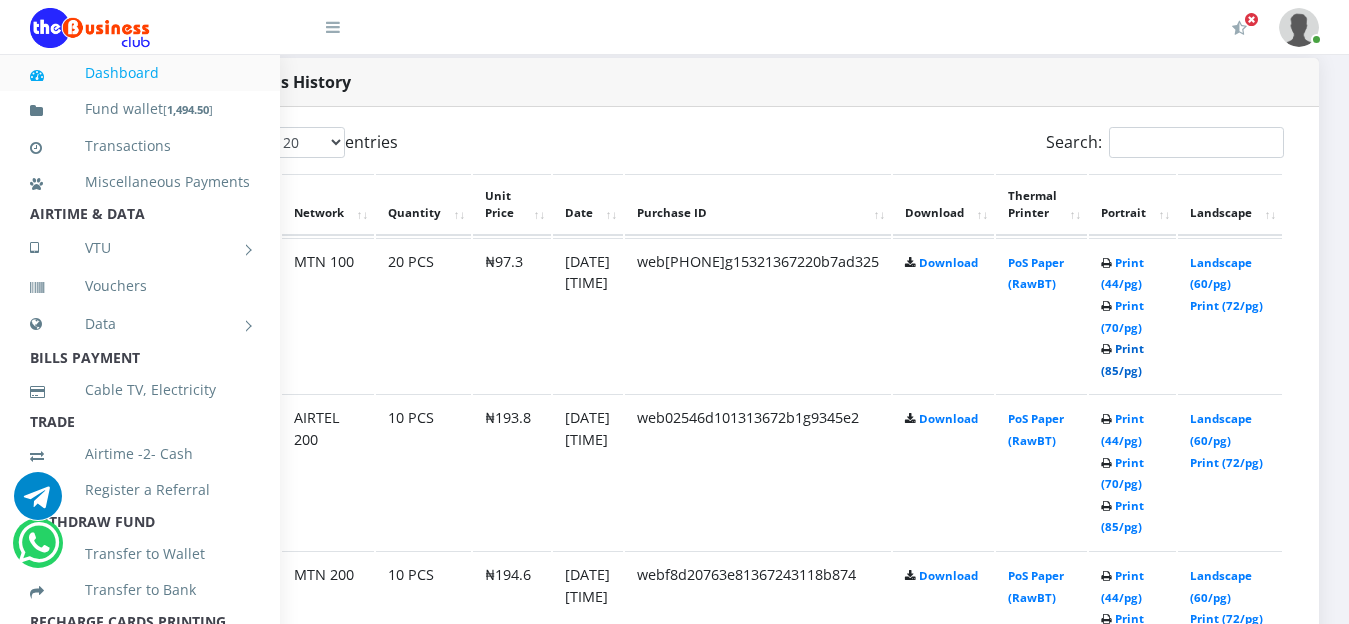 click on "Print (85/pg)" at bounding box center (1122, 359) 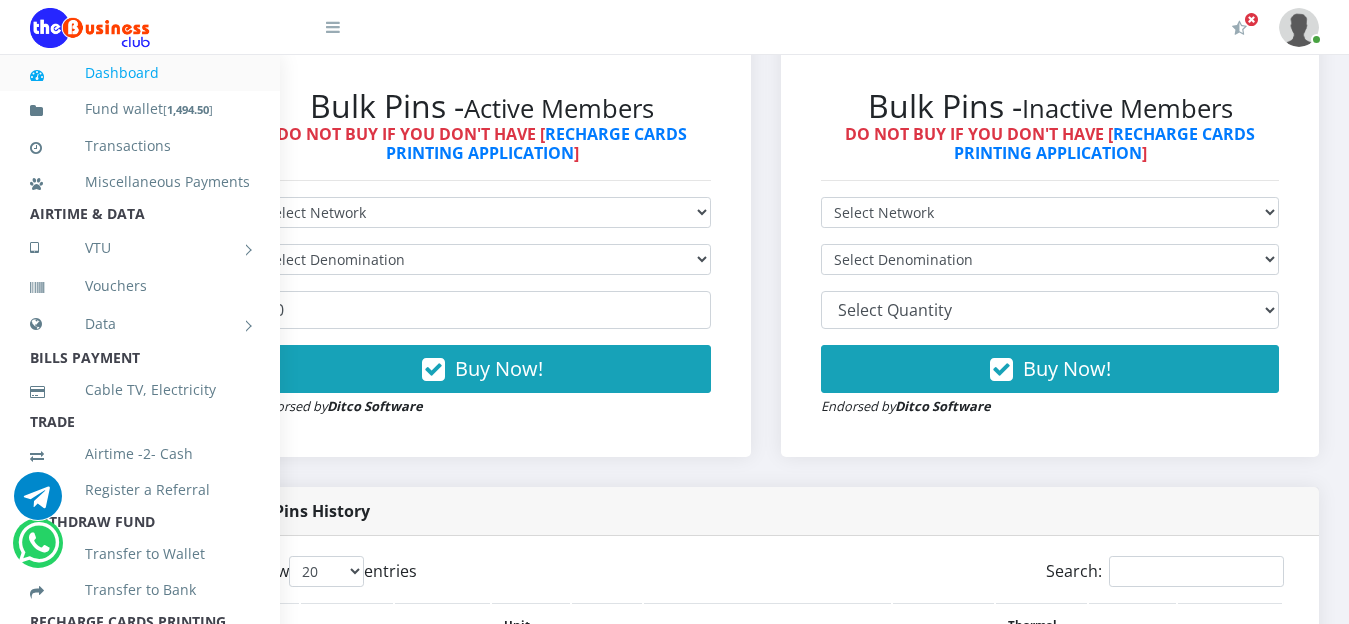 scroll, scrollTop: 571, scrollLeft: 119, axis: both 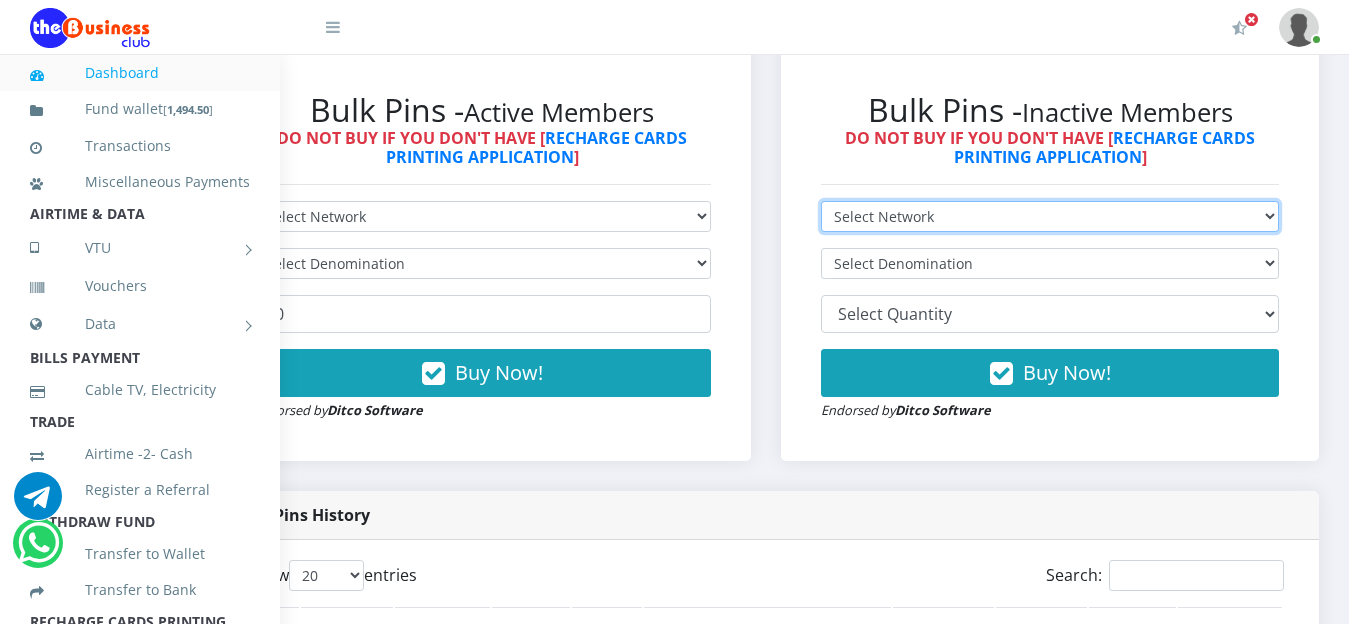 click on "Select Network
MTN
Globacom
9Mobile
Airtel" at bounding box center [1050, 216] 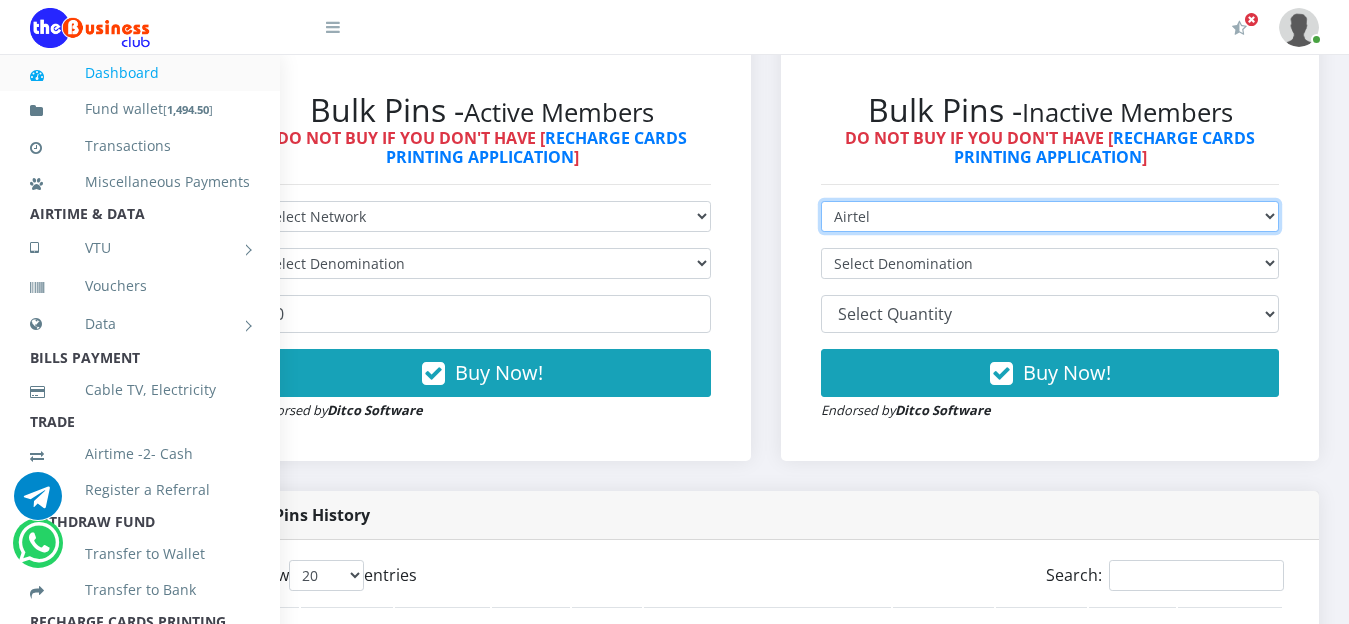 click on "Select Network
MTN
Globacom
9Mobile
Airtel" at bounding box center [1050, 216] 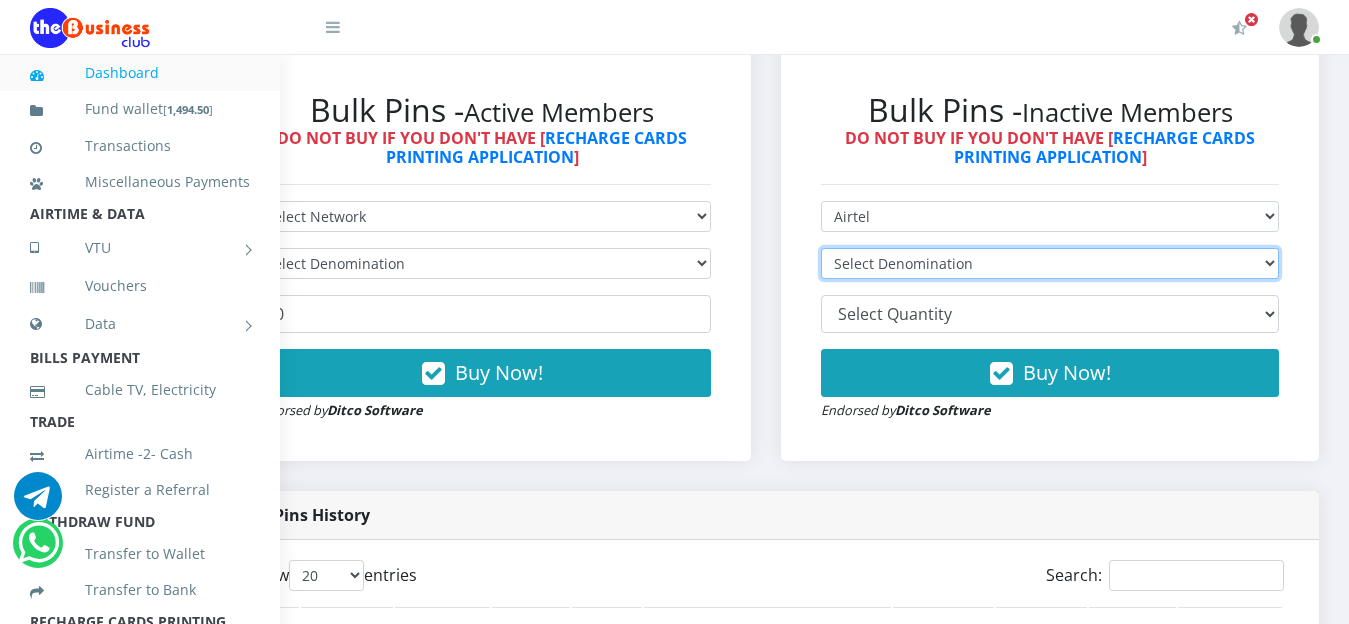 click on "Select Denomination Airtel NGN100 - ₦96.90 Airtel NGN200 - ₦193.80 Airtel NGN500 - ₦484.50 Airtel NGN1000 - ₦969.00" at bounding box center (1050, 263) 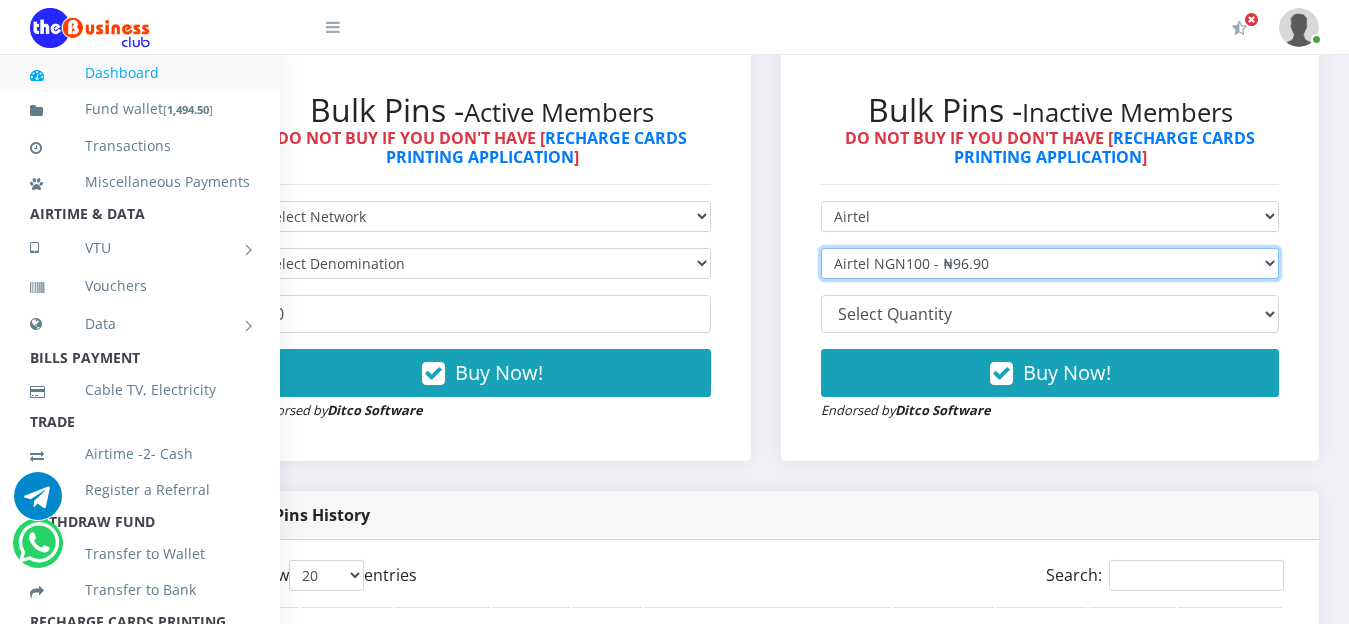 click on "Select Denomination Airtel NGN100 - ₦96.90 Airtel NGN200 - ₦193.80 Airtel NGN500 - ₦484.50 Airtel NGN1000 - ₦969.00" at bounding box center (1050, 263) 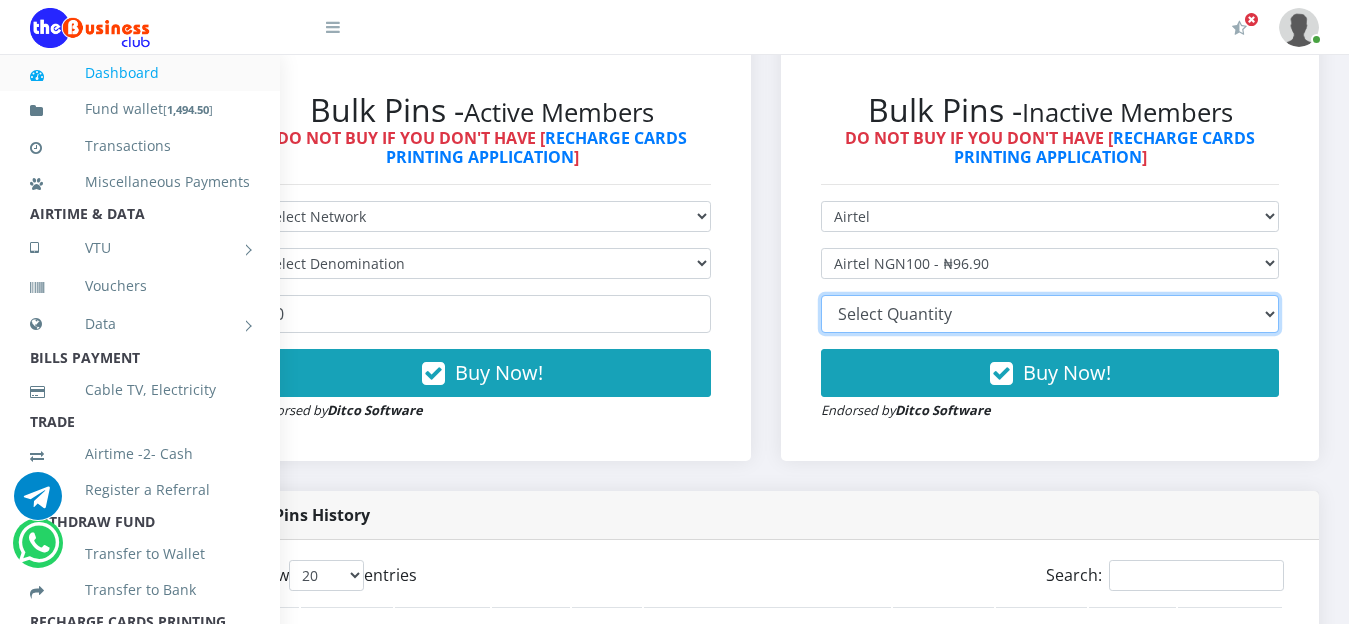 click on "10
20
30
40
44 (Online Printing, Portrait)
60 (Online Printing, Landscape)
70 (Online Printing, Portrait)
72 (Online Printing, Landscape)
85 (Online Printing, Portrait)
100
150
200
300
500" at bounding box center [1050, 314] 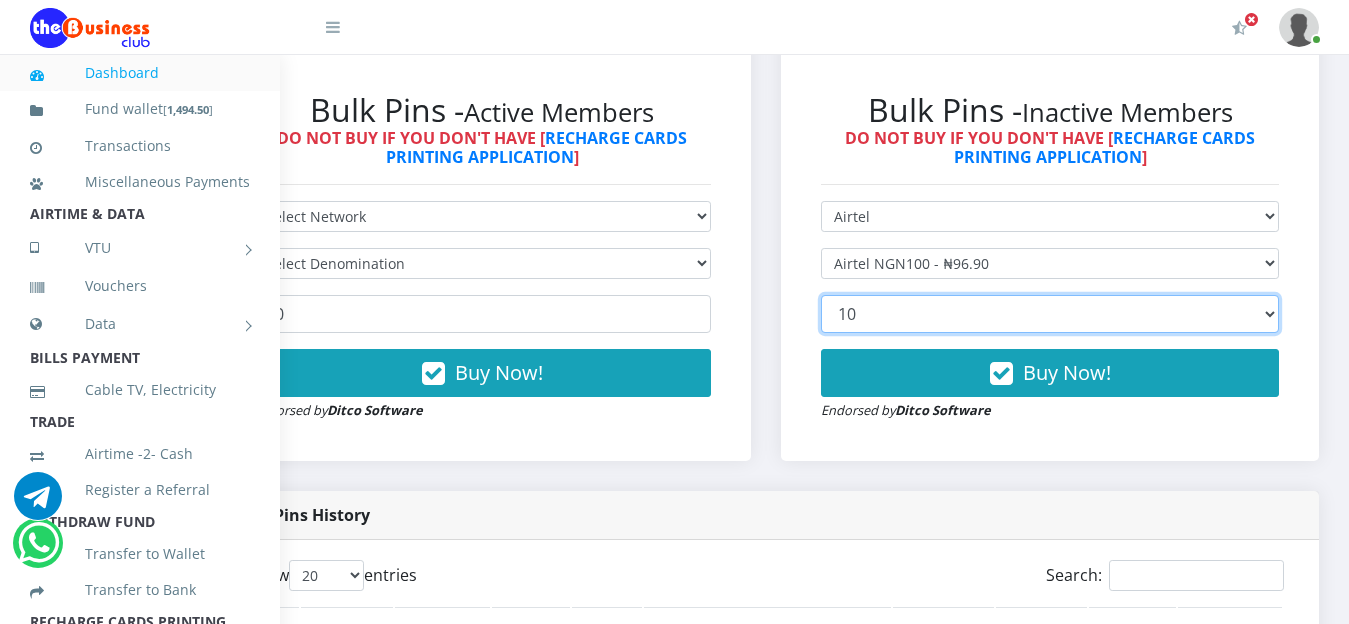 click on "10
20
30
40
44 (Online Printing, Portrait)
60 (Online Printing, Landscape)
70 (Online Printing, Portrait)
72 (Online Printing, Landscape)
85 (Online Printing, Portrait)
100
150
200
300
500" at bounding box center [1050, 314] 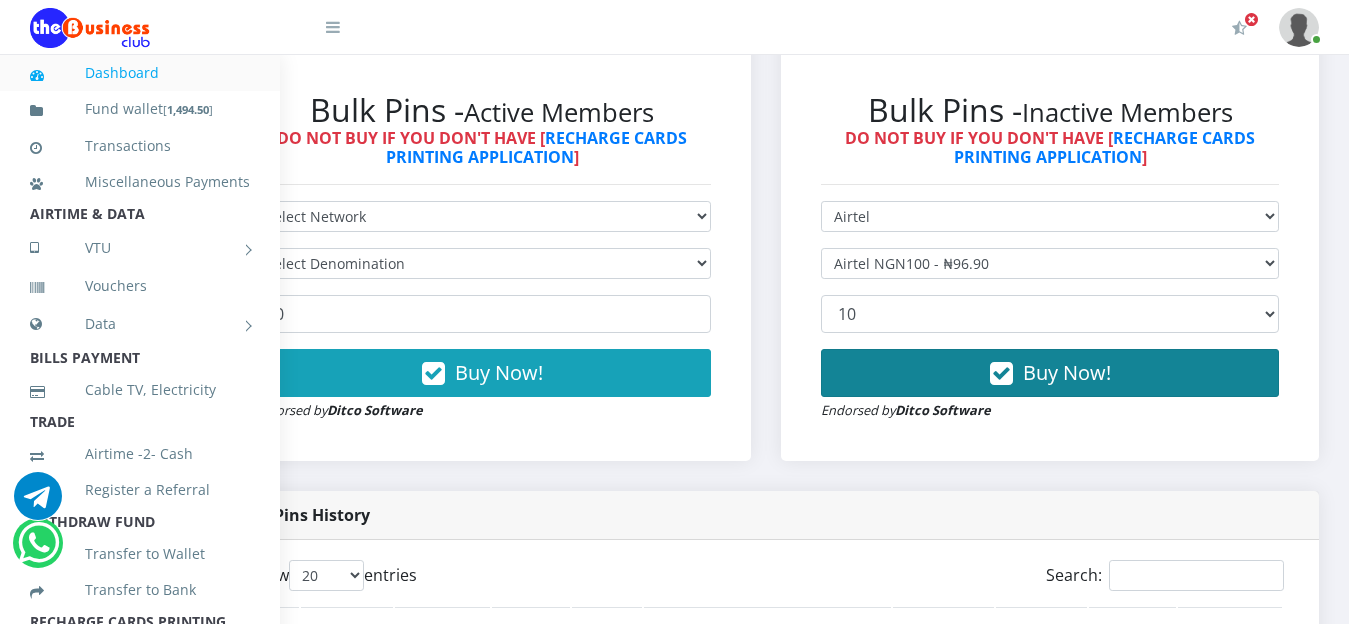 click on "Buy Now!" at bounding box center (1067, 372) 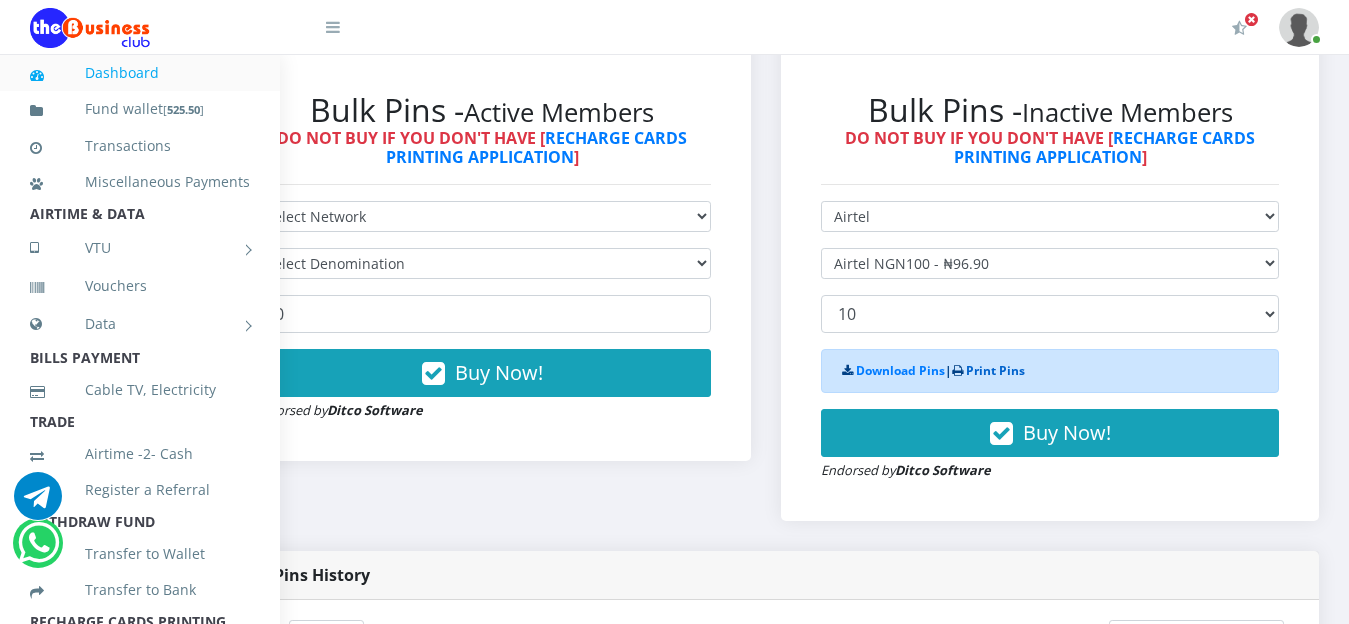click on "Print Pins" at bounding box center [995, 370] 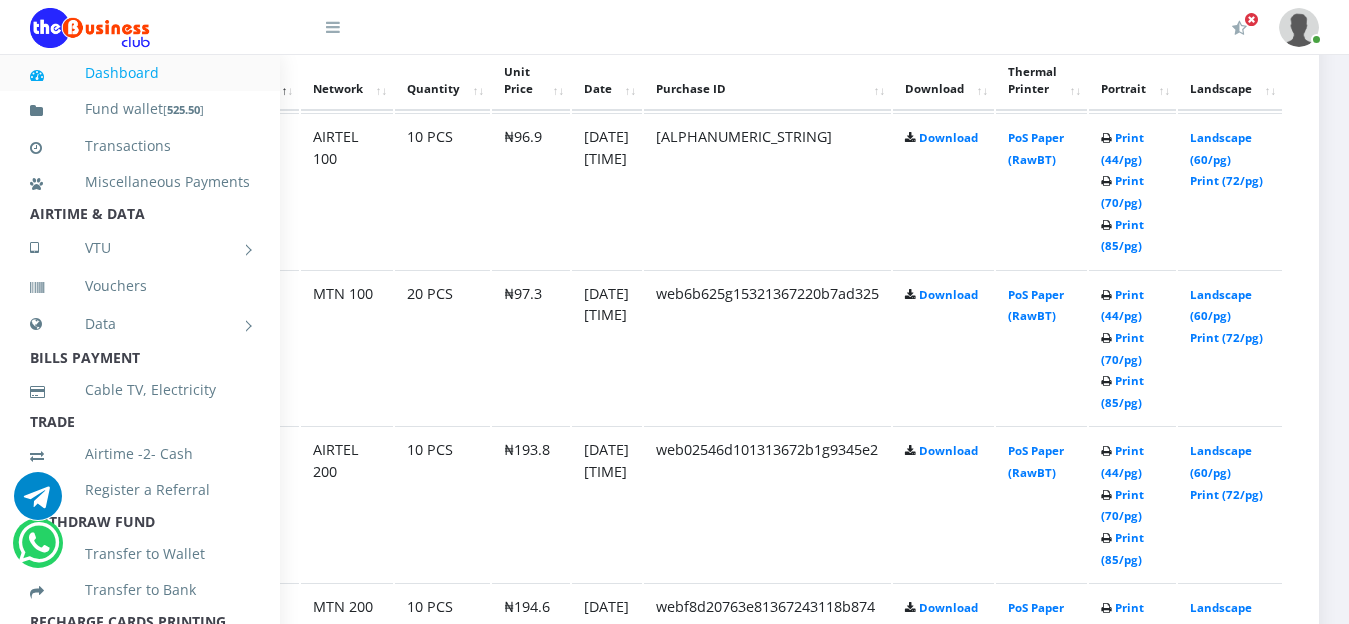 scroll, scrollTop: 1129, scrollLeft: 119, axis: both 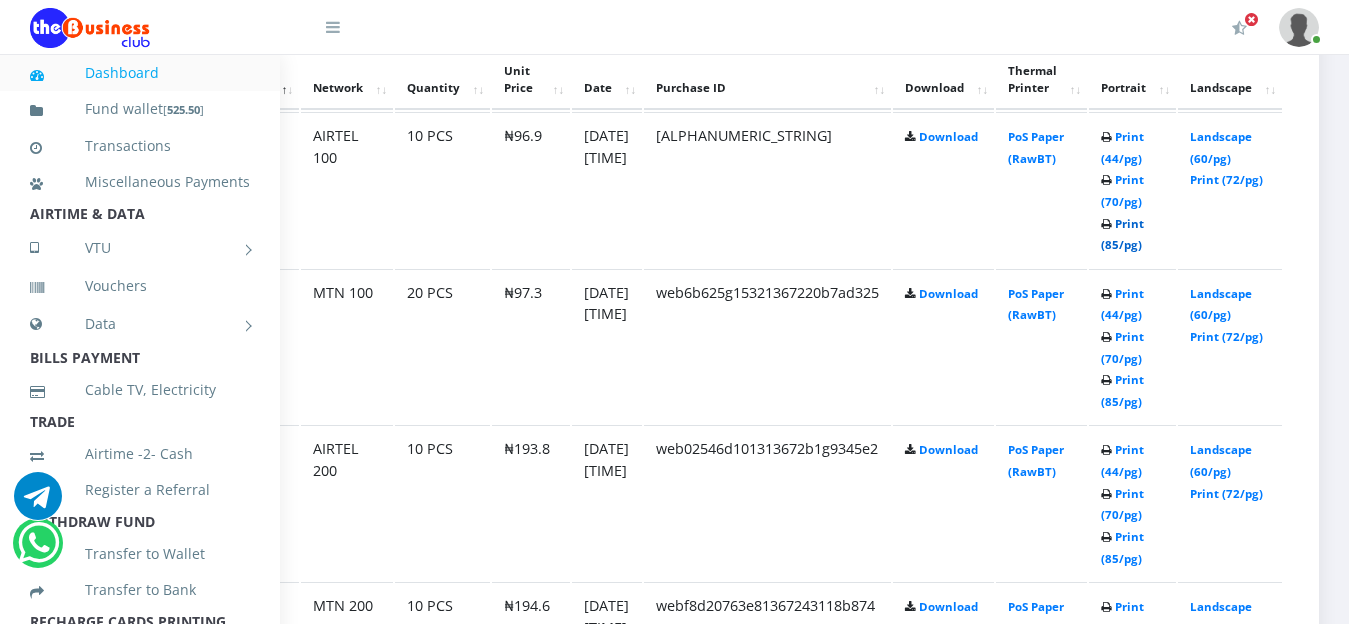 click on "Print (85/pg)" at bounding box center [1122, 234] 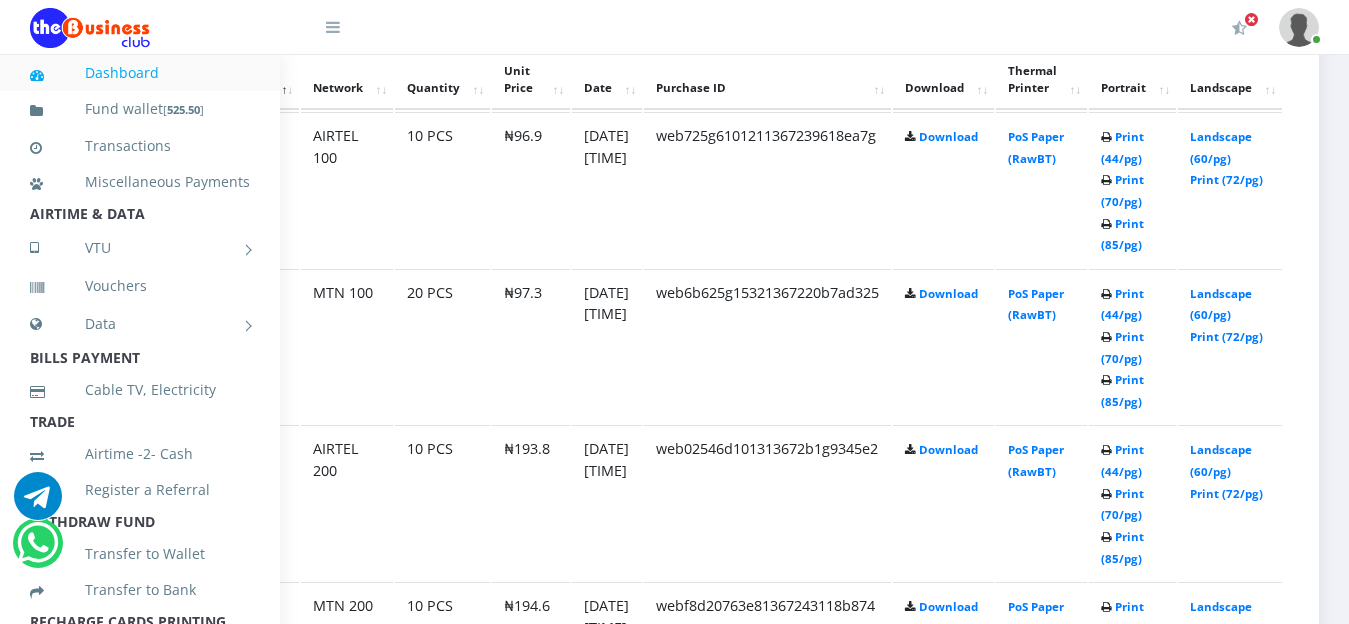 scroll, scrollTop: 0, scrollLeft: 0, axis: both 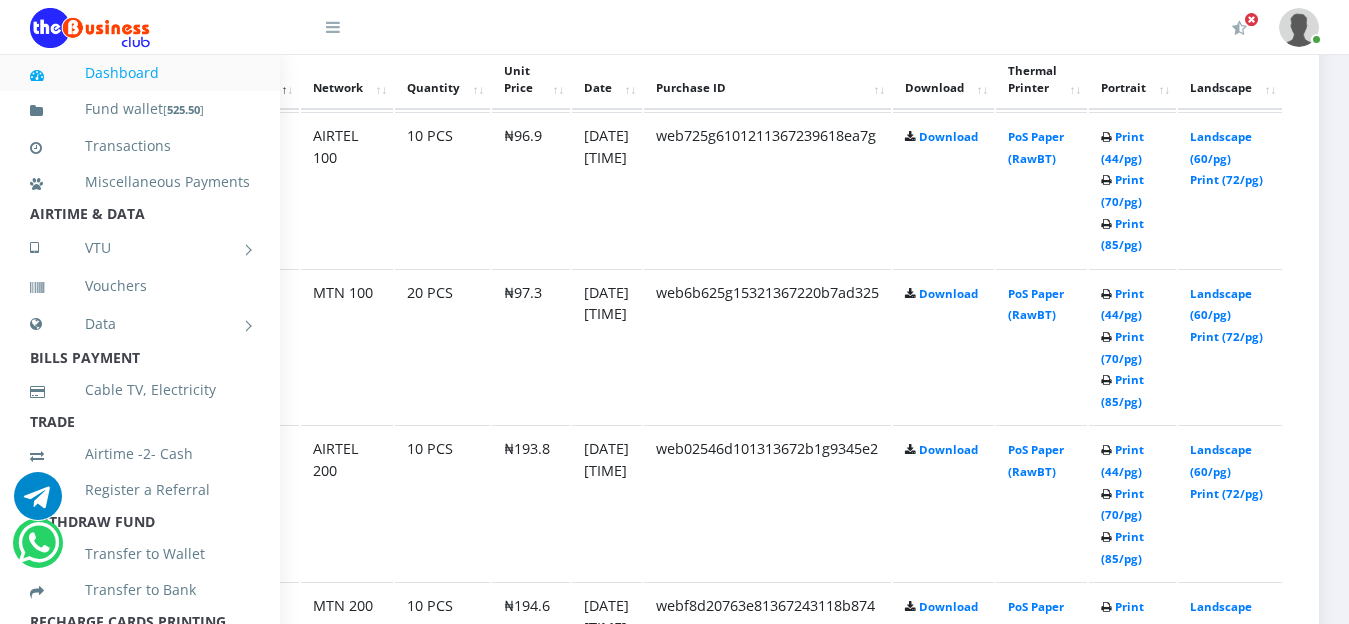 click on "Dashboard" at bounding box center [140, 73] 